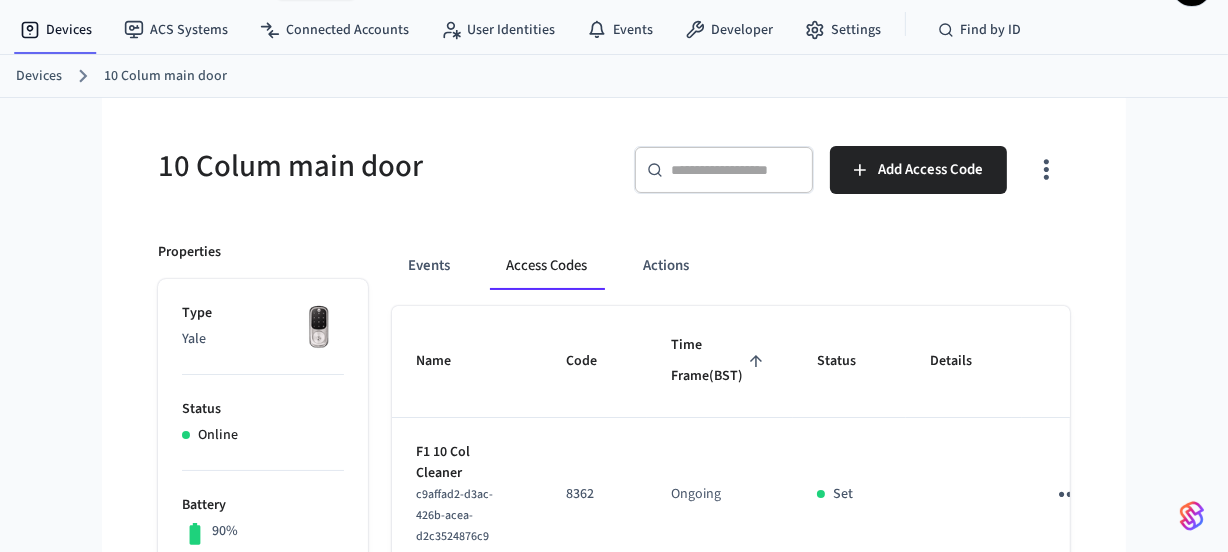scroll, scrollTop: 0, scrollLeft: 0, axis: both 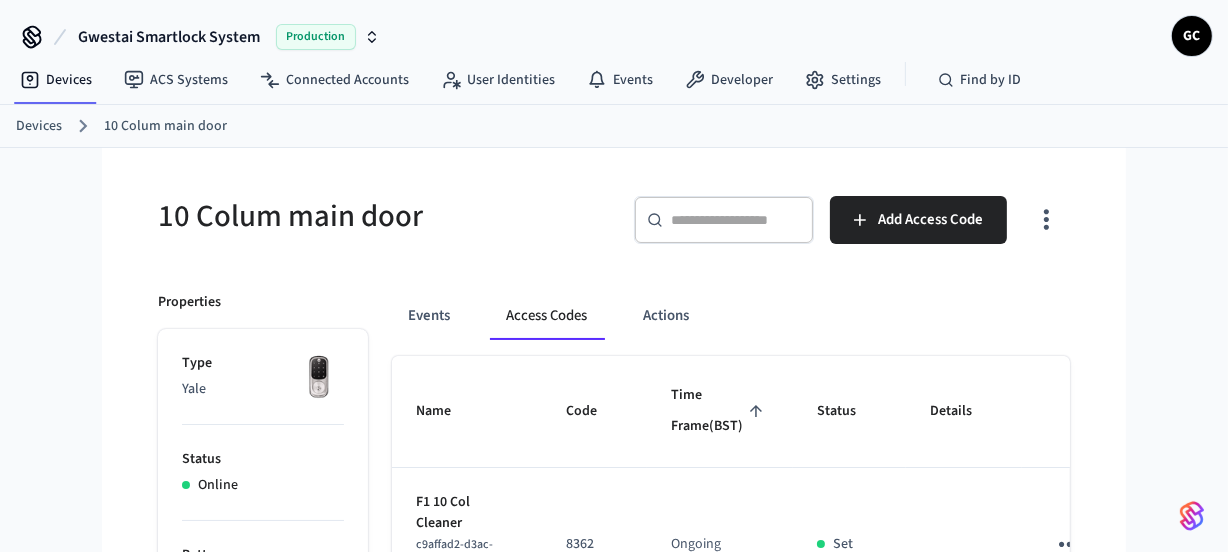 click on "Devices" at bounding box center (39, 126) 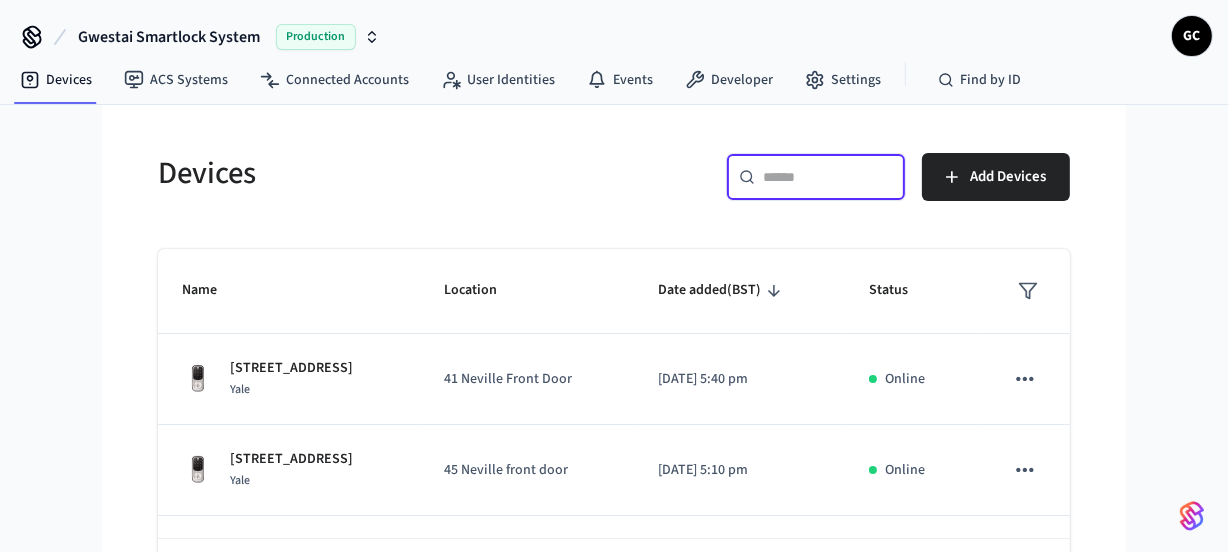 click at bounding box center (828, 177) 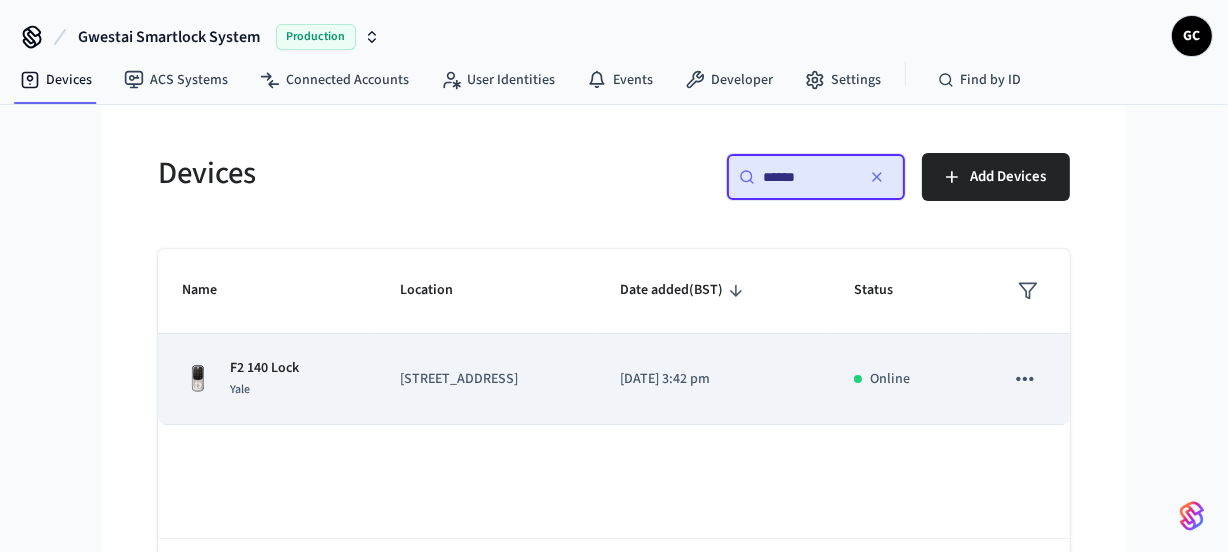 type on "******" 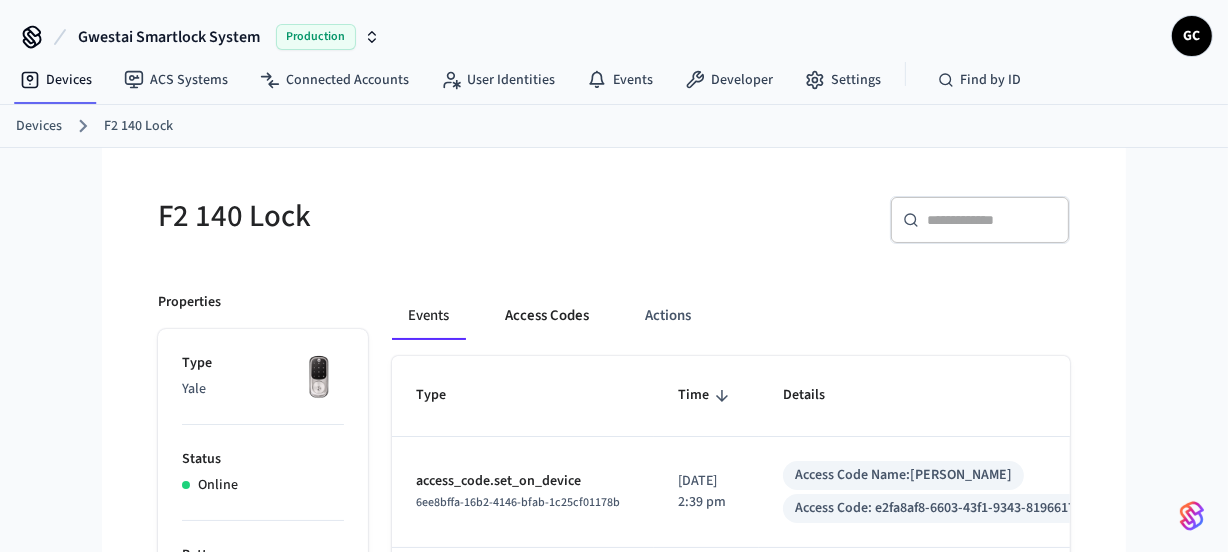 click on "Access Codes" at bounding box center [547, 316] 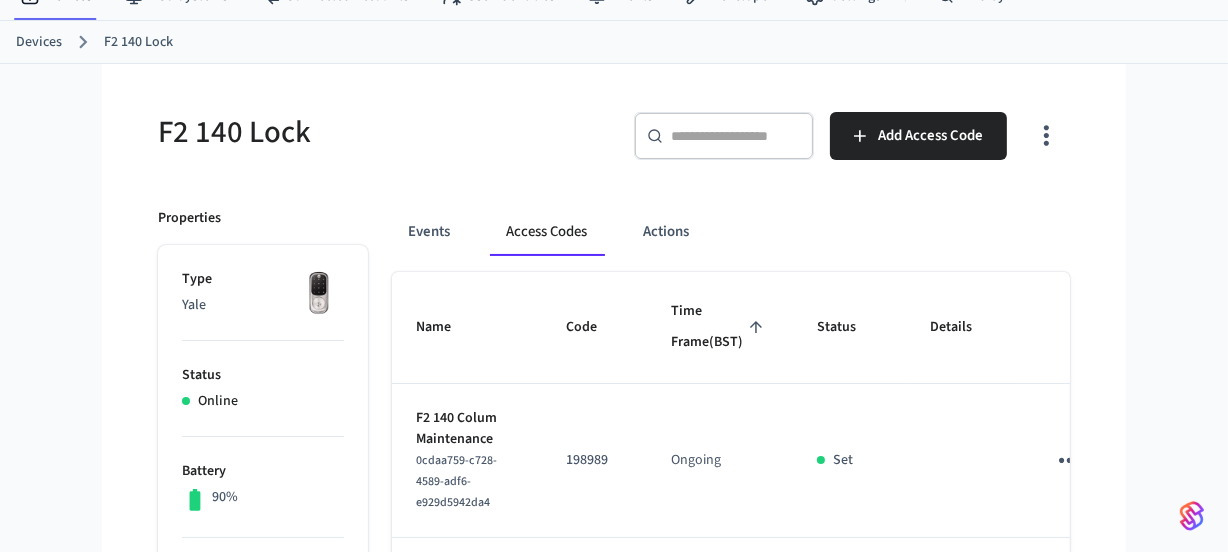 scroll, scrollTop: 0, scrollLeft: 0, axis: both 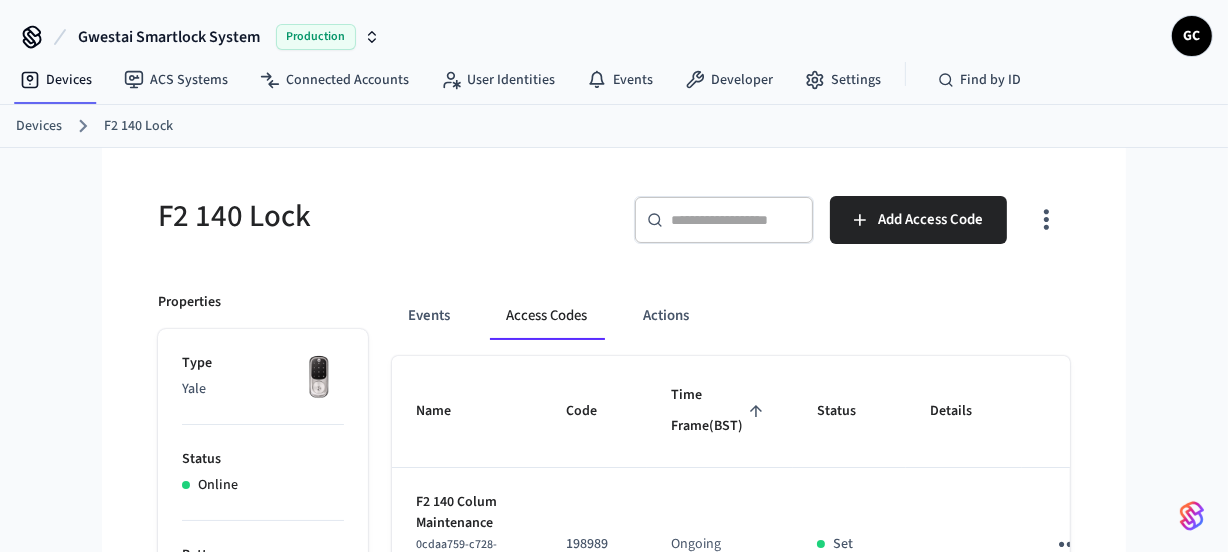 click on "​ ​" at bounding box center [724, 220] 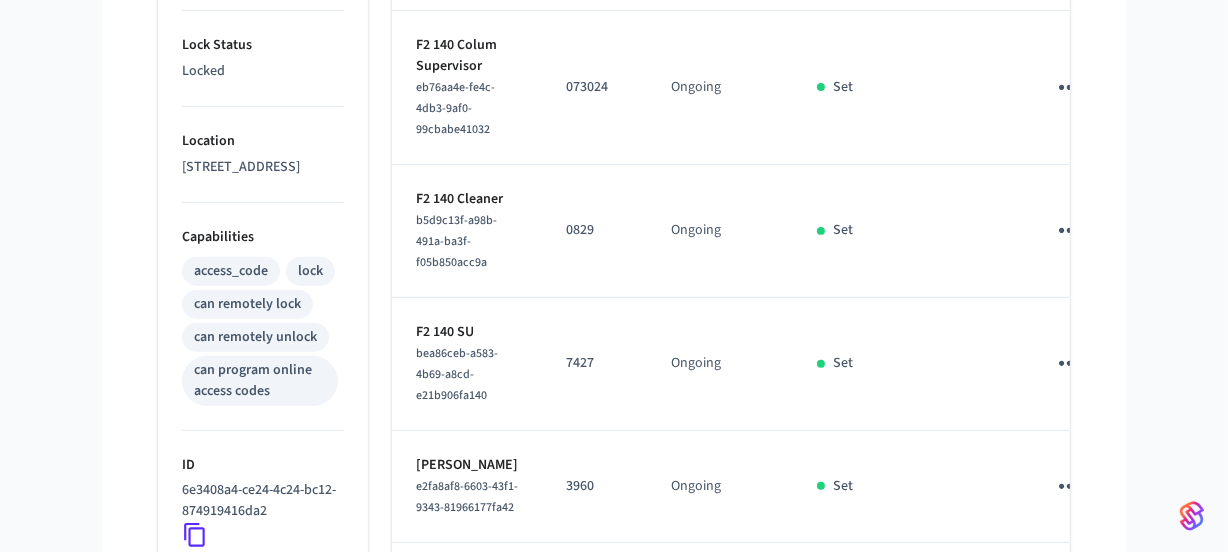 scroll, scrollTop: 454, scrollLeft: 0, axis: vertical 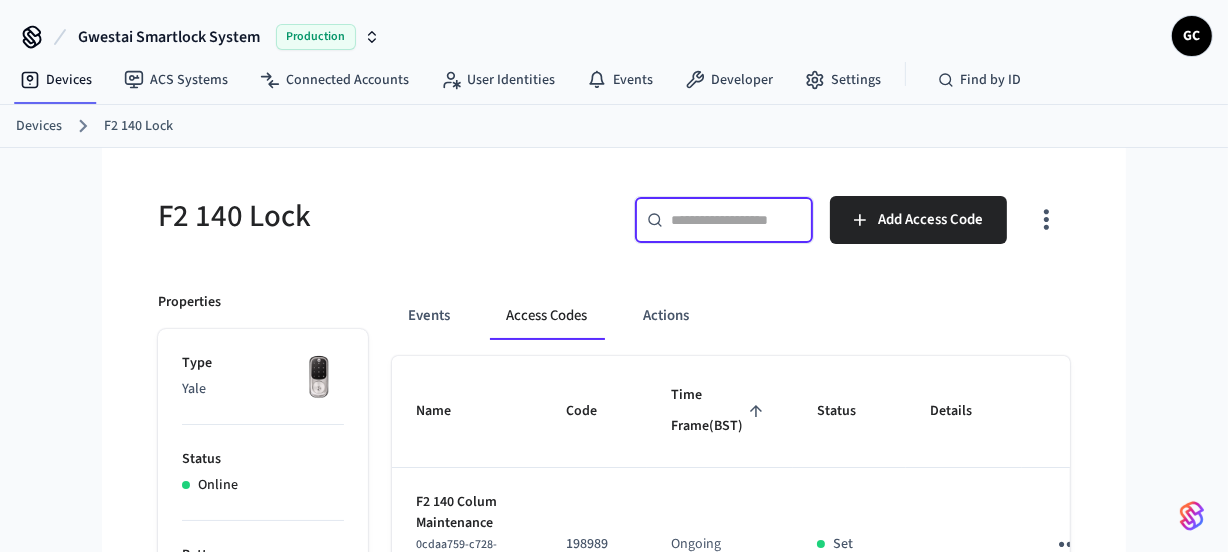 click on "Devices" at bounding box center [39, 126] 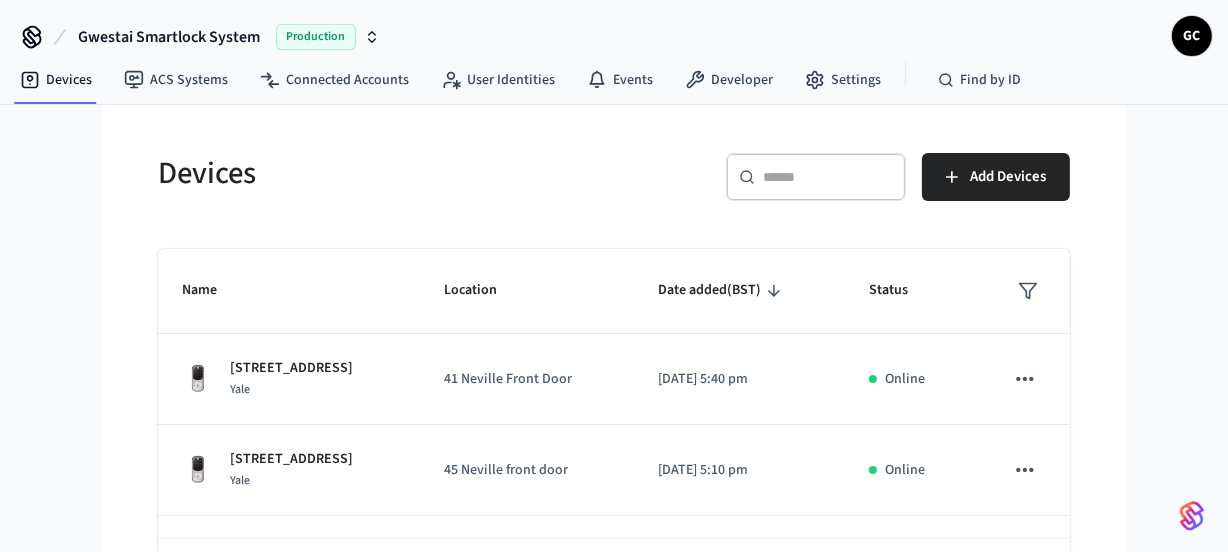click on "​ ​" at bounding box center [816, 177] 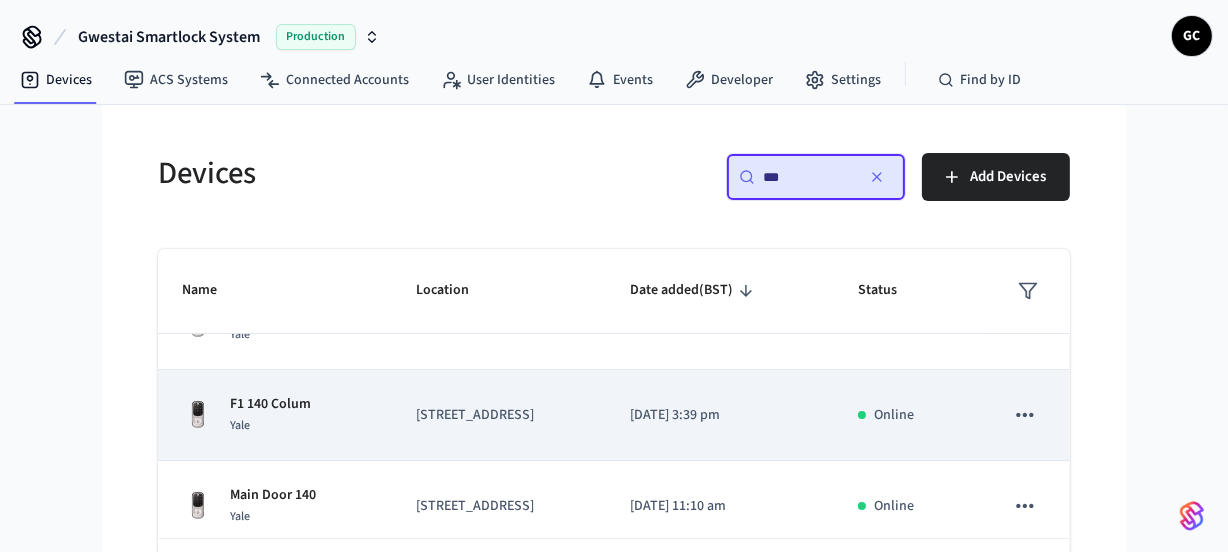 scroll, scrollTop: 250, scrollLeft: 0, axis: vertical 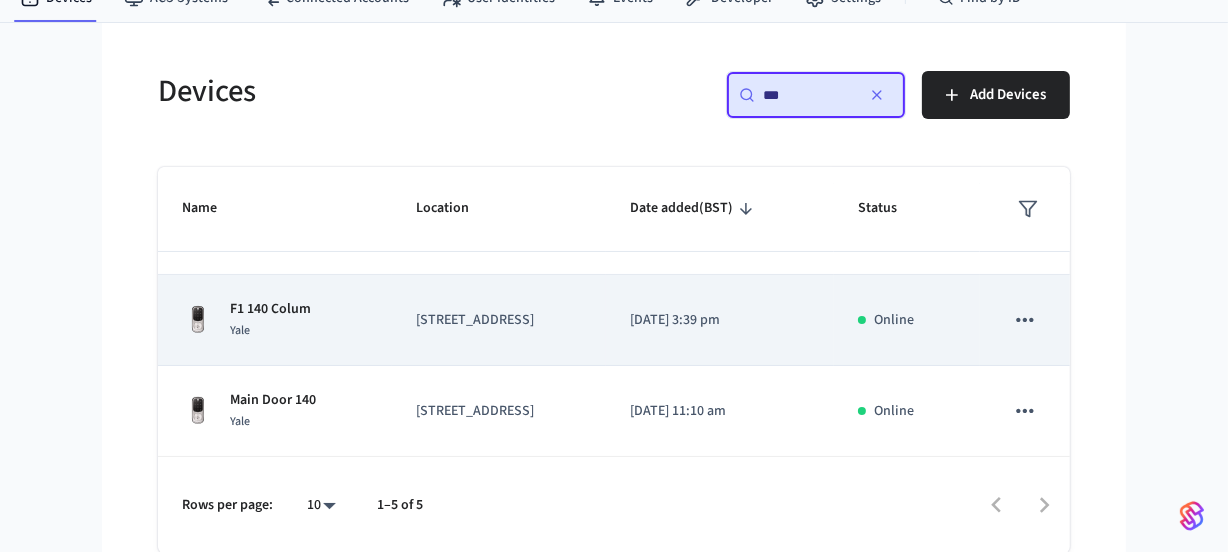 type on "***" 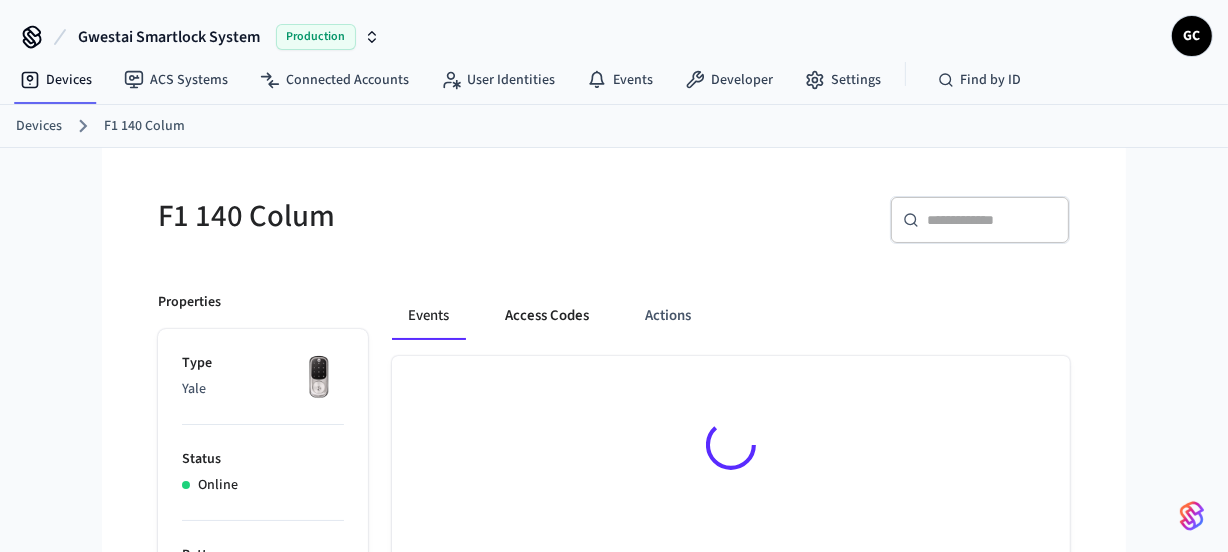 click on "Access Codes" at bounding box center (547, 316) 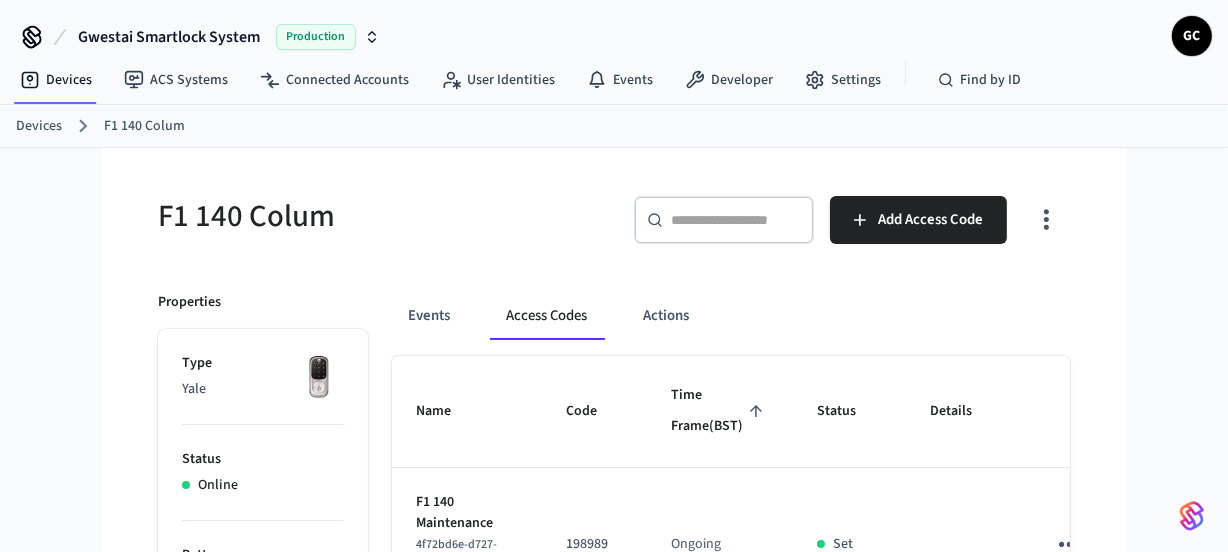 click on "Devices" at bounding box center (39, 126) 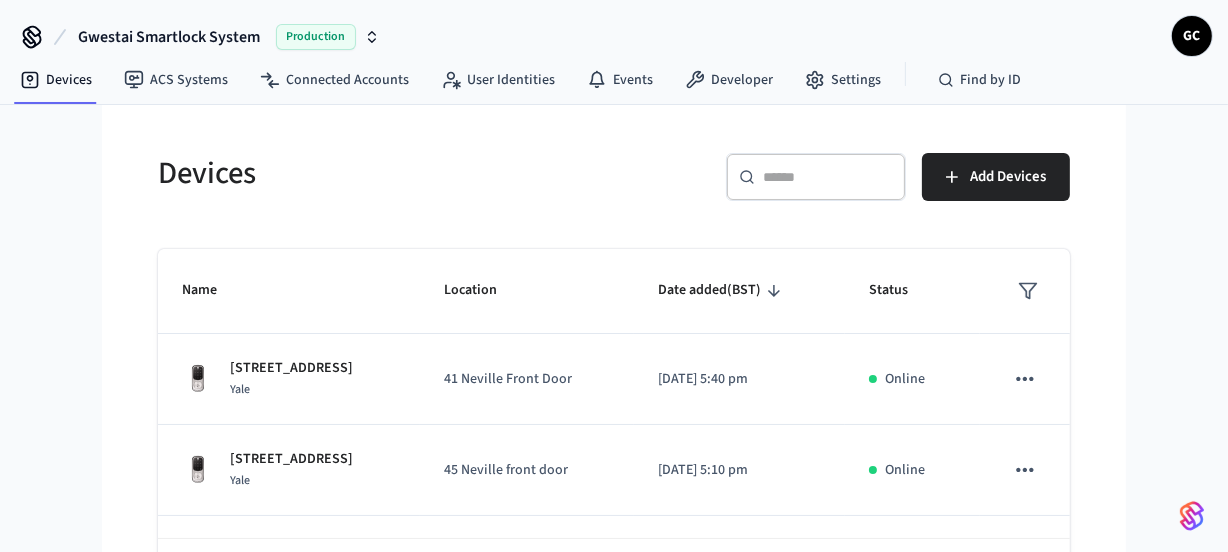 click at bounding box center (828, 177) 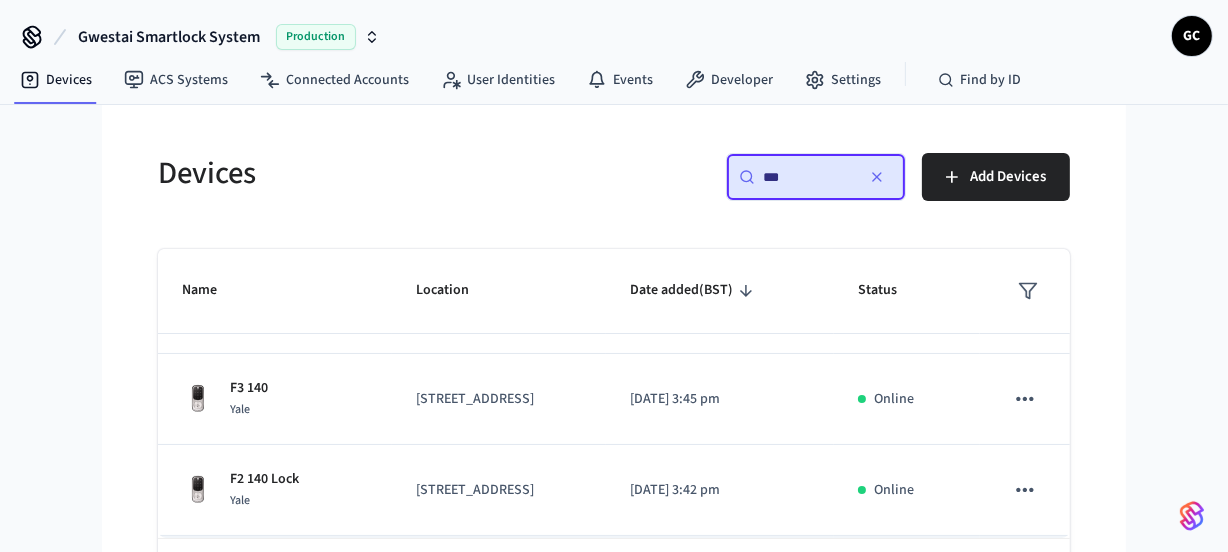 scroll, scrollTop: 250, scrollLeft: 0, axis: vertical 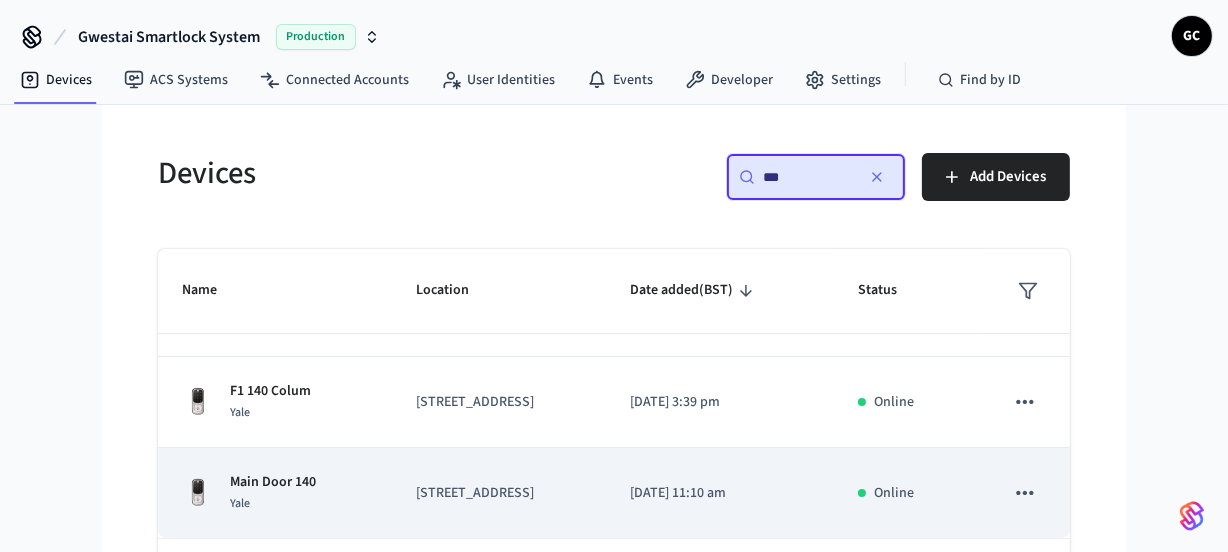 type on "***" 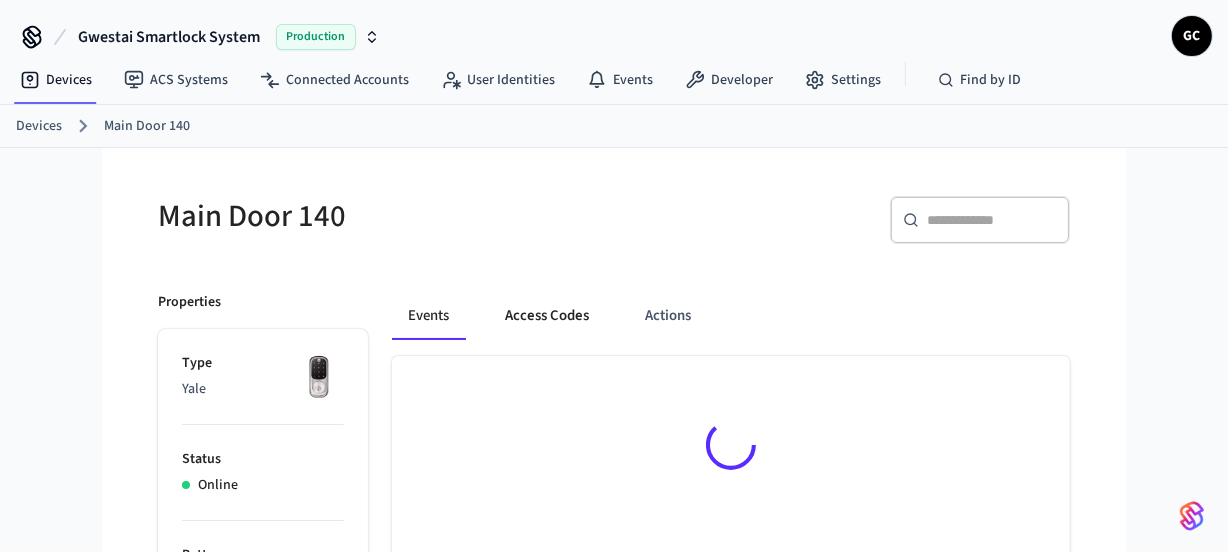 click on "Access Codes" at bounding box center [547, 316] 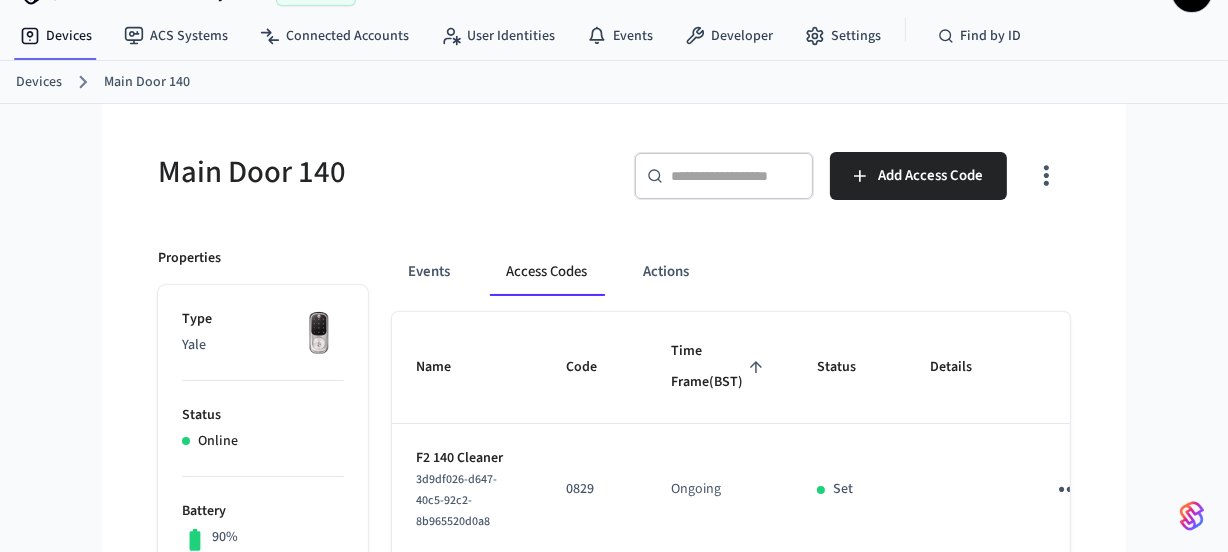 scroll, scrollTop: 0, scrollLeft: 0, axis: both 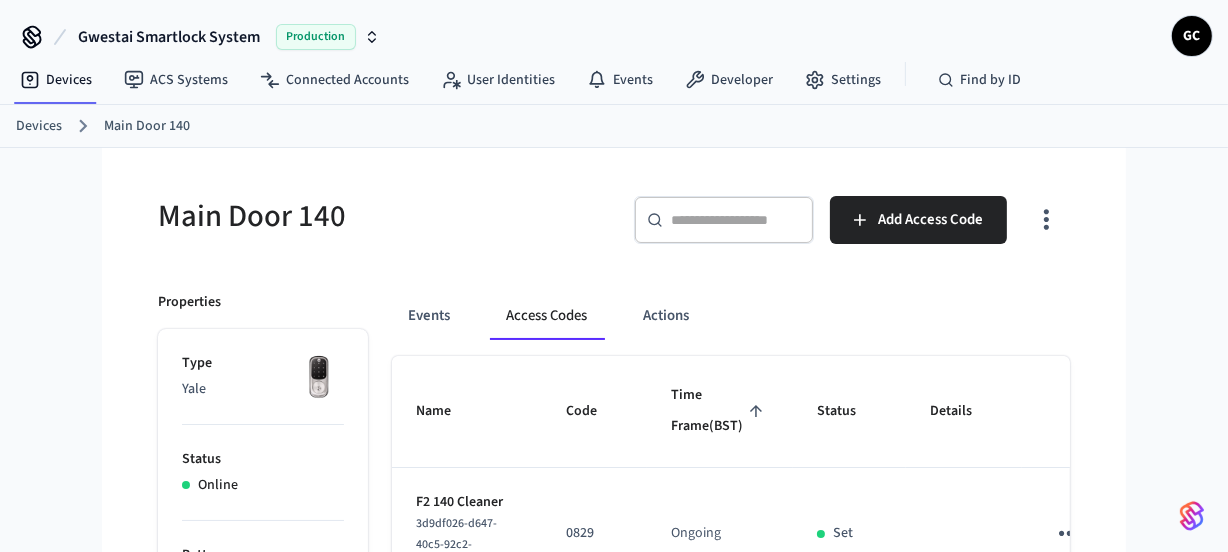 click on "Devices" at bounding box center (39, 126) 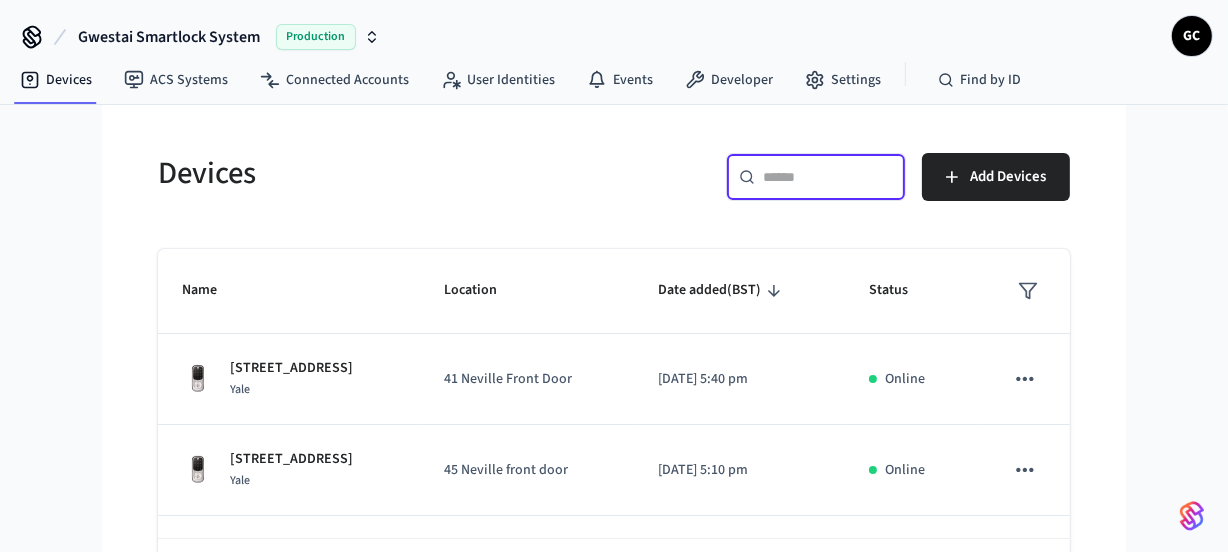 click at bounding box center (828, 177) 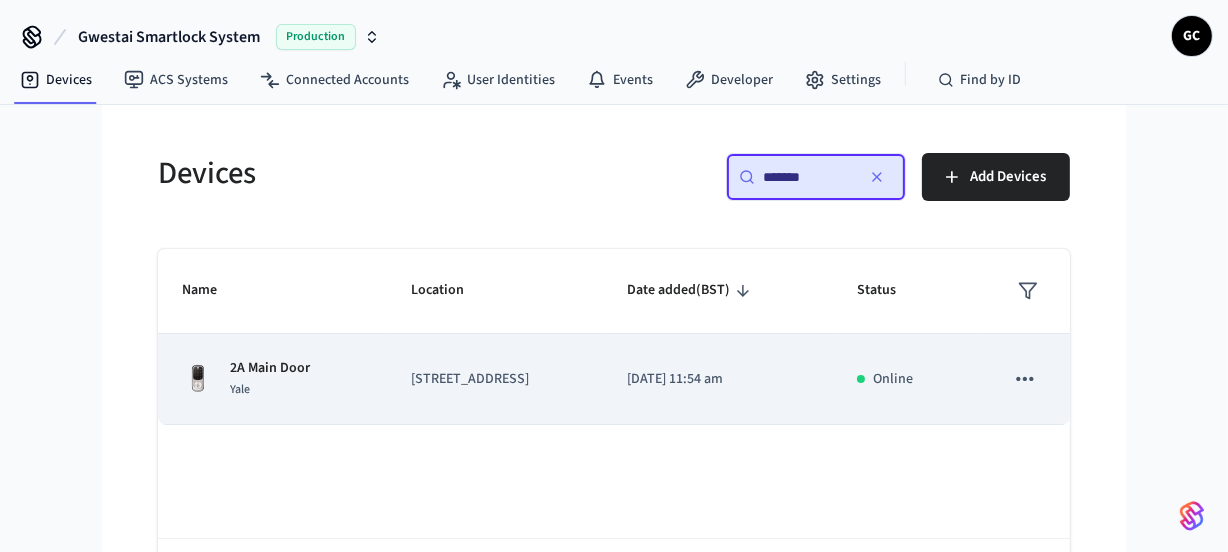 type on "*******" 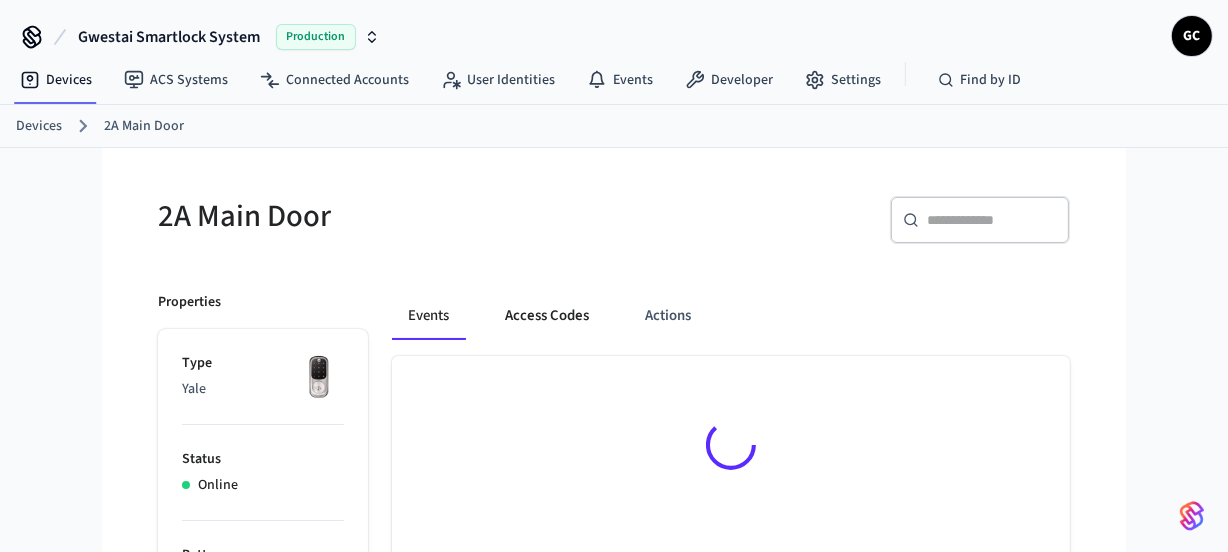 click on "Access Codes" at bounding box center [547, 316] 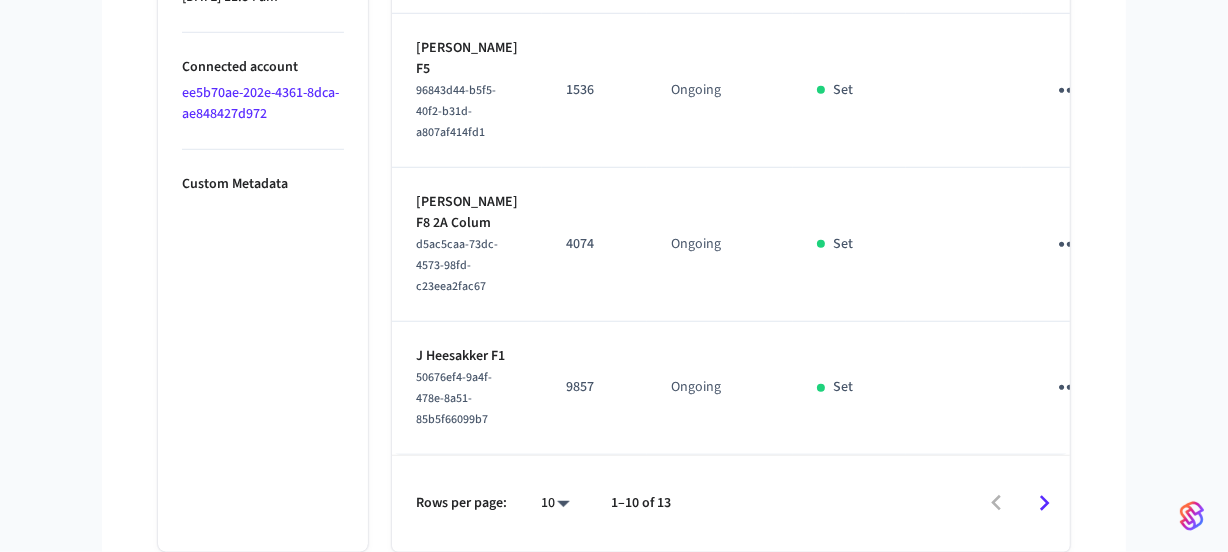 scroll, scrollTop: 1576, scrollLeft: 0, axis: vertical 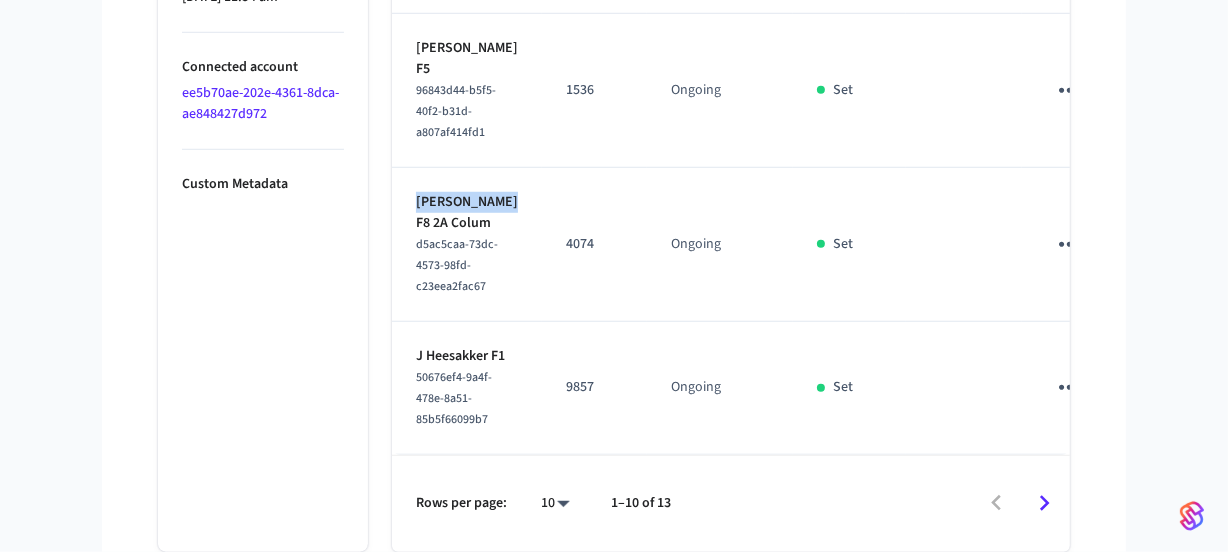 drag, startPoint x: 462, startPoint y: 373, endPoint x: 400, endPoint y: 360, distance: 63.348244 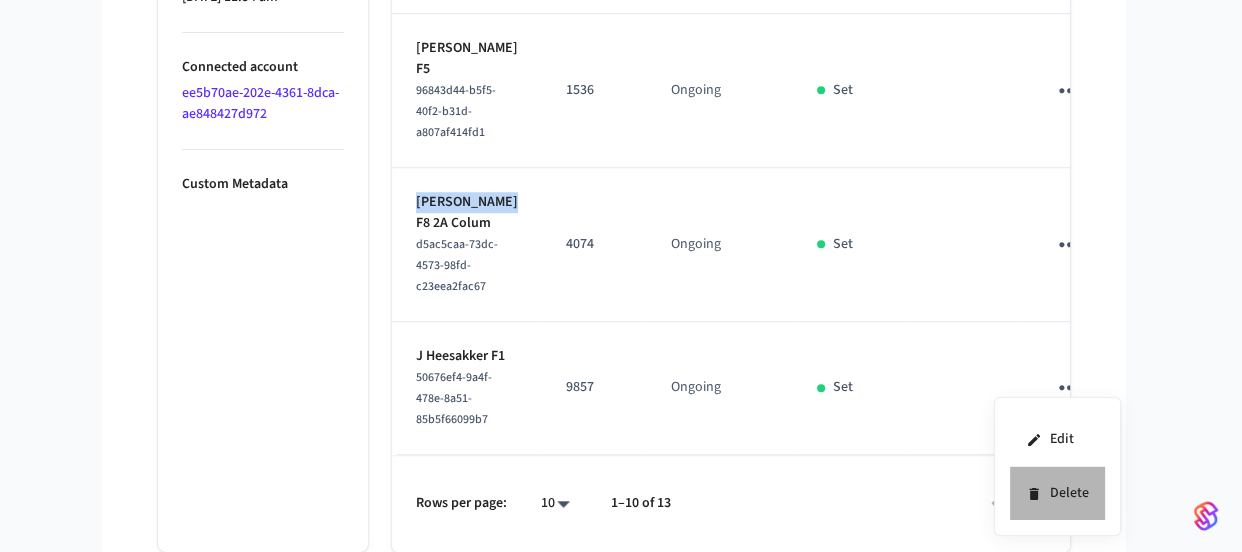 click on "Delete" at bounding box center (1057, 493) 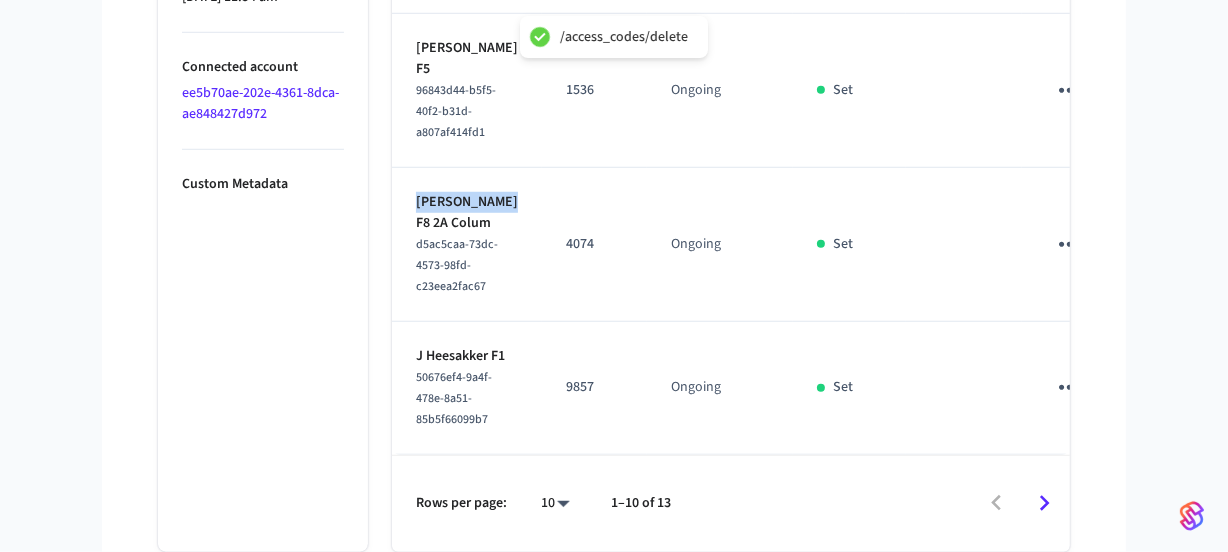 scroll, scrollTop: 1849, scrollLeft: 0, axis: vertical 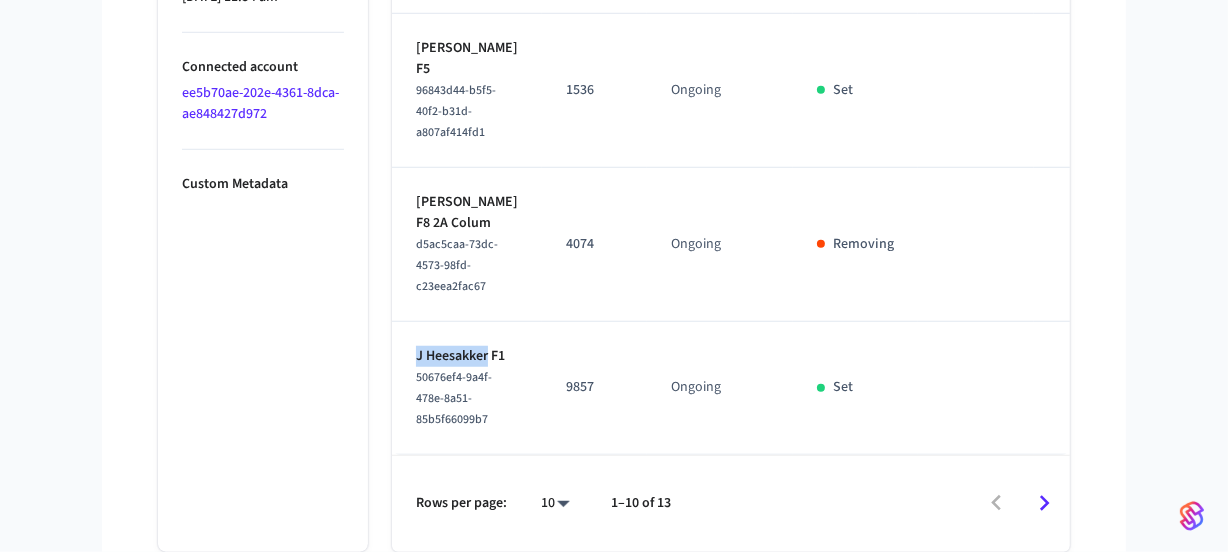 drag, startPoint x: 479, startPoint y: 297, endPoint x: 410, endPoint y: 283, distance: 70.40597 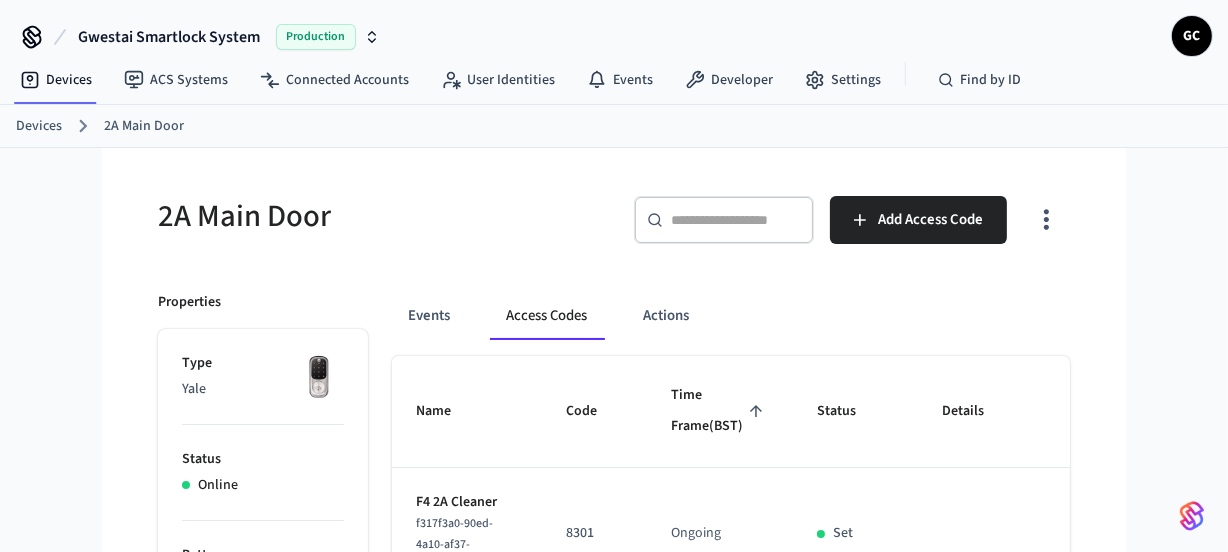 scroll, scrollTop: 0, scrollLeft: 0, axis: both 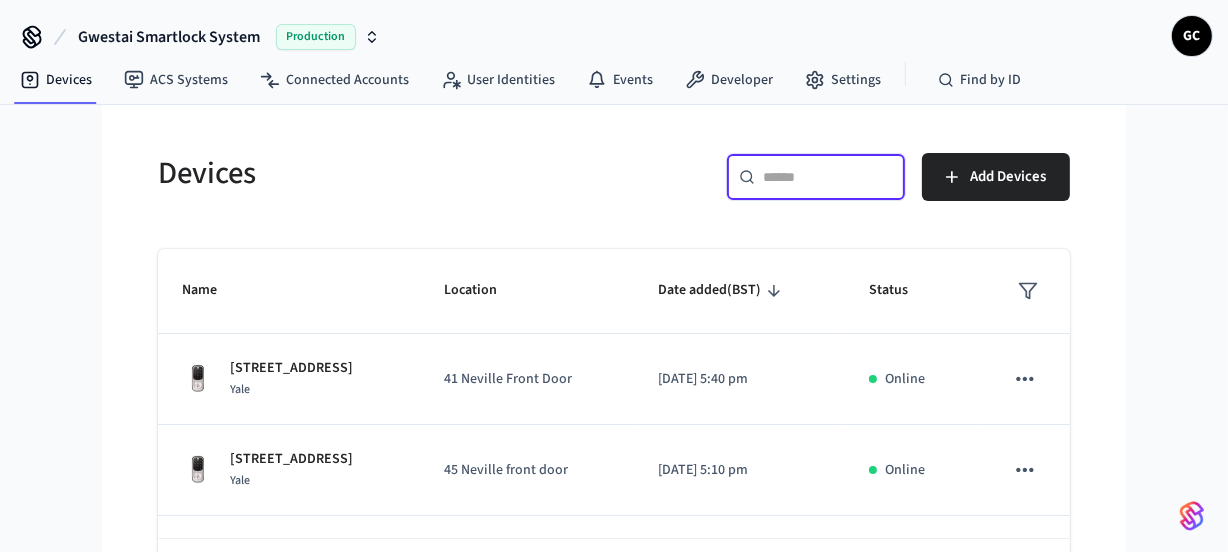 click at bounding box center [828, 177] 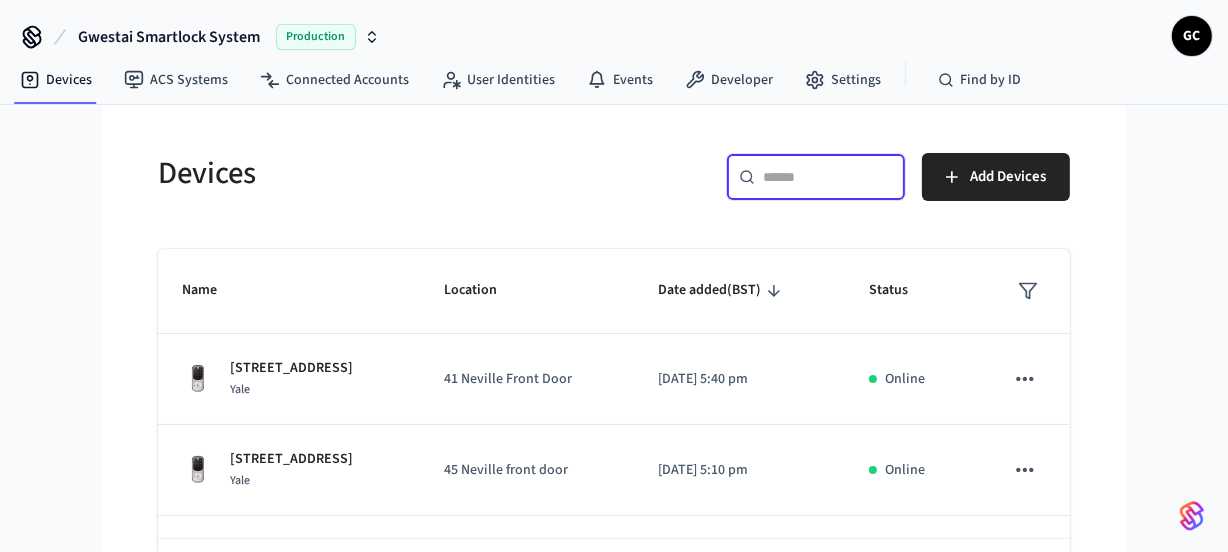 click at bounding box center [828, 177] 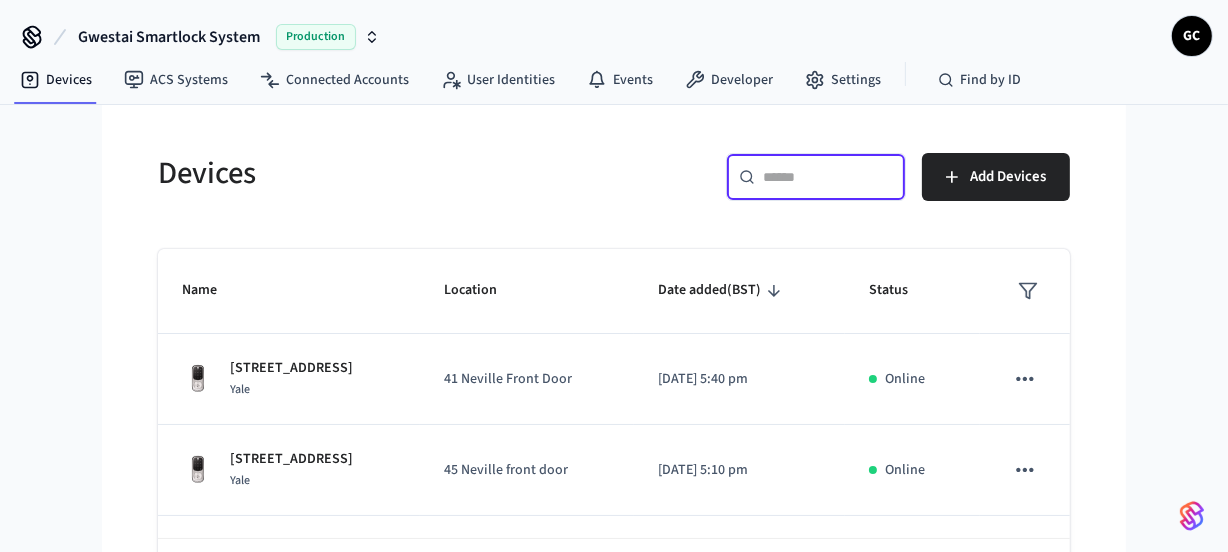 click at bounding box center (828, 177) 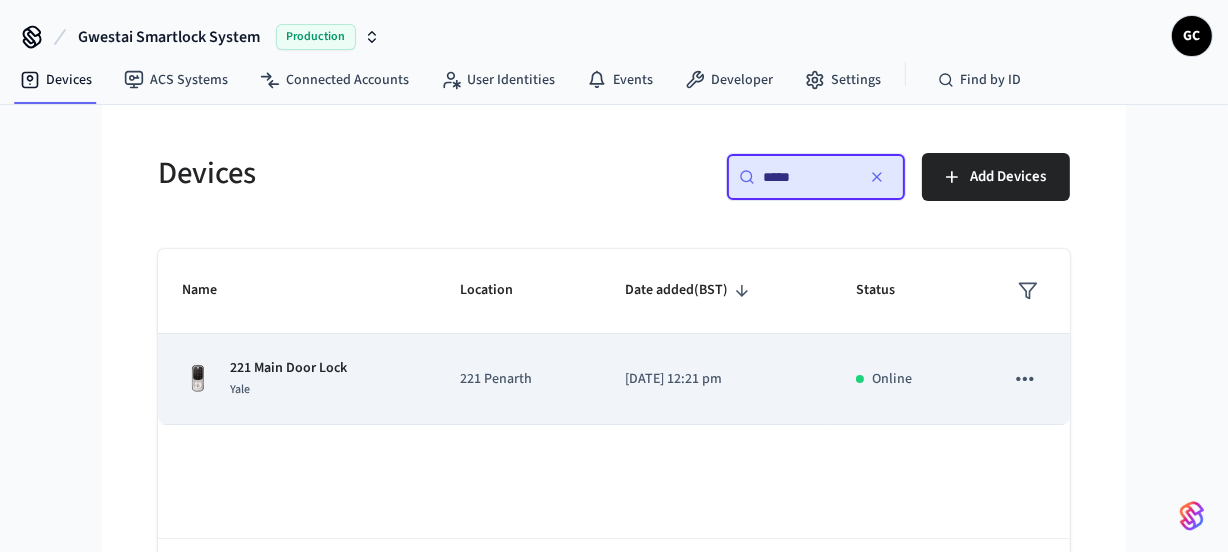 type on "*****" 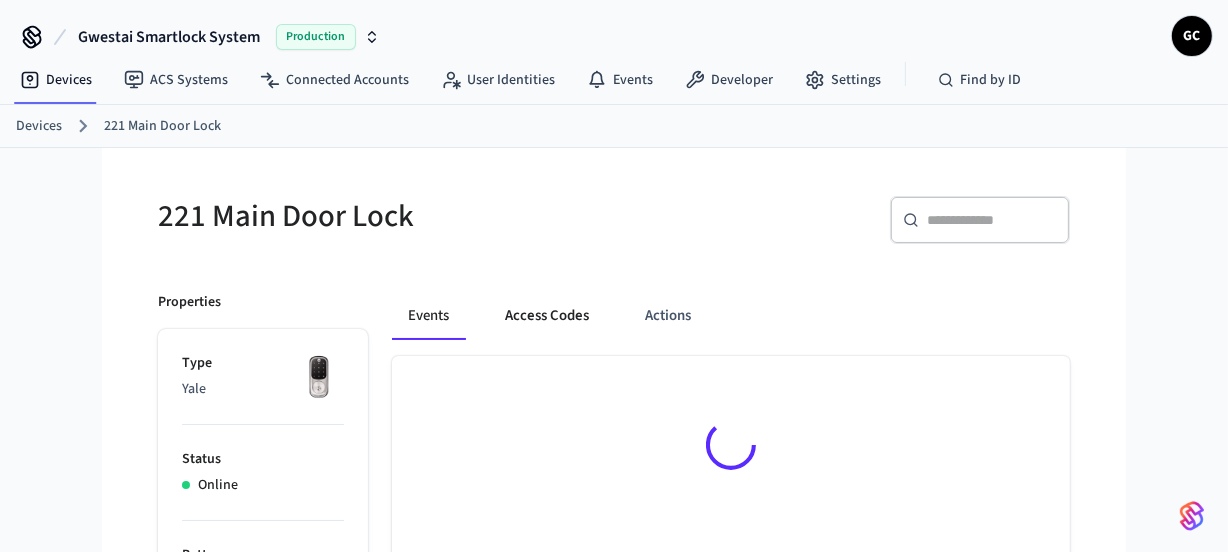 click on "Access Codes" at bounding box center [547, 316] 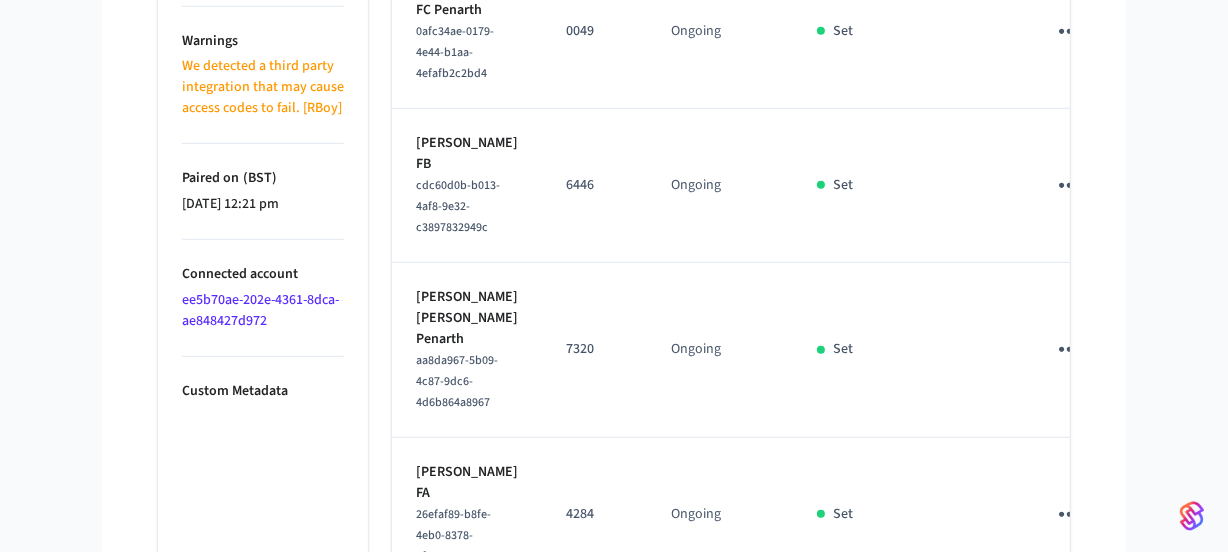 scroll, scrollTop: 1181, scrollLeft: 0, axis: vertical 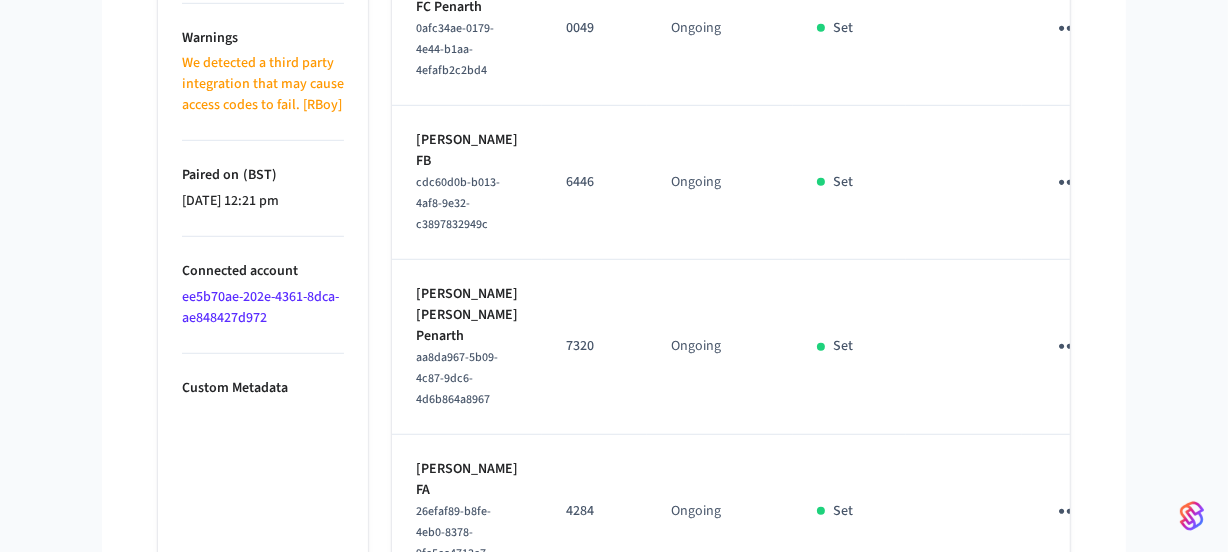 drag, startPoint x: 494, startPoint y: 122, endPoint x: 418, endPoint y: 118, distance: 76.105194 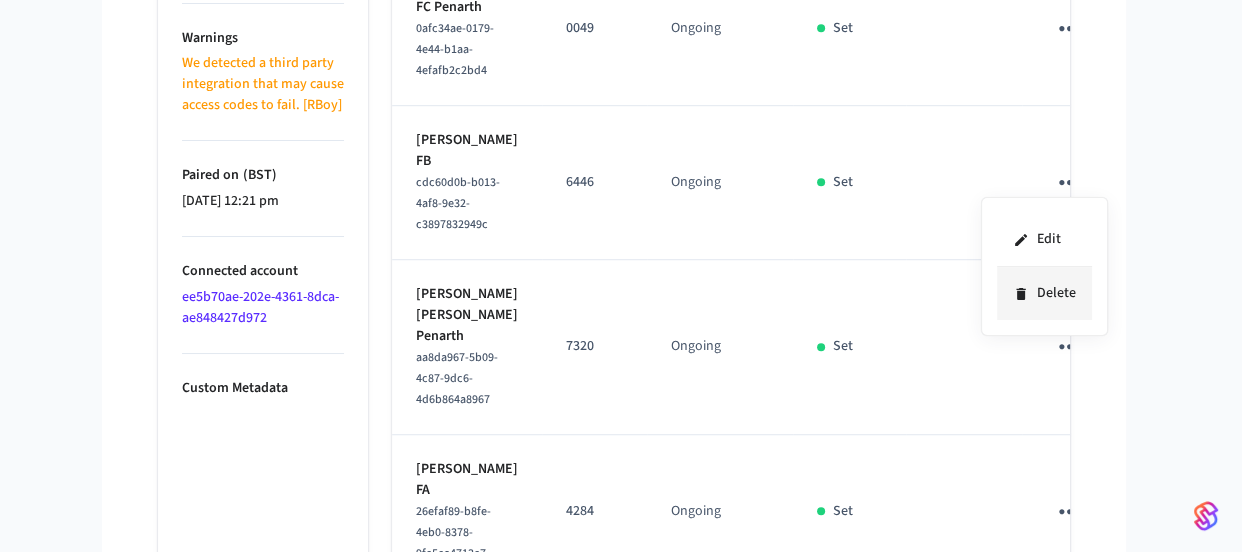 click on "Delete" at bounding box center [1044, 293] 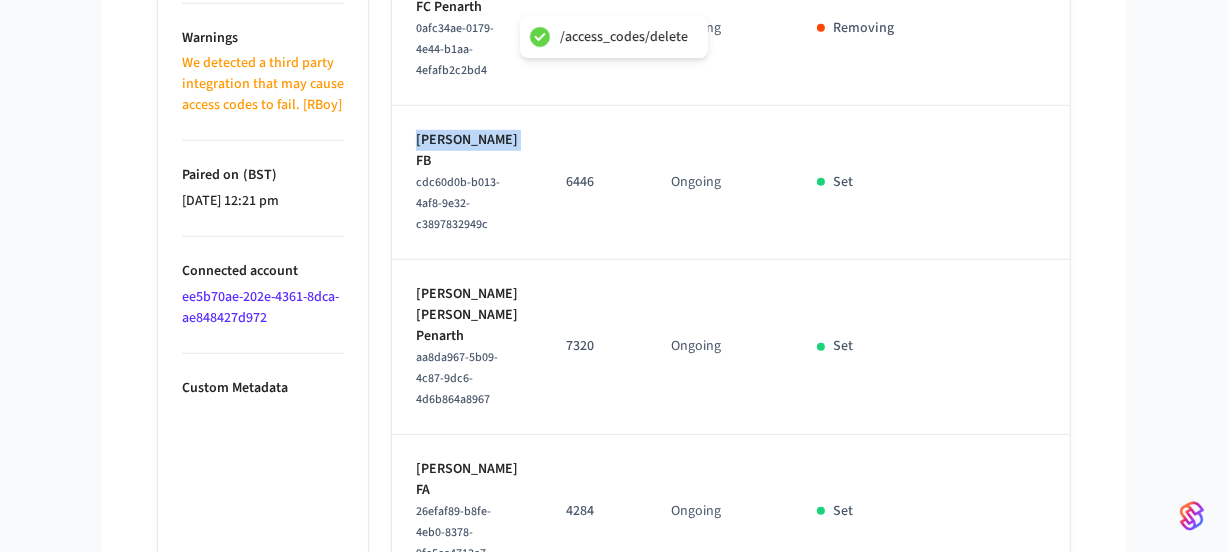 drag, startPoint x: 461, startPoint y: 317, endPoint x: 407, endPoint y: 301, distance: 56.32051 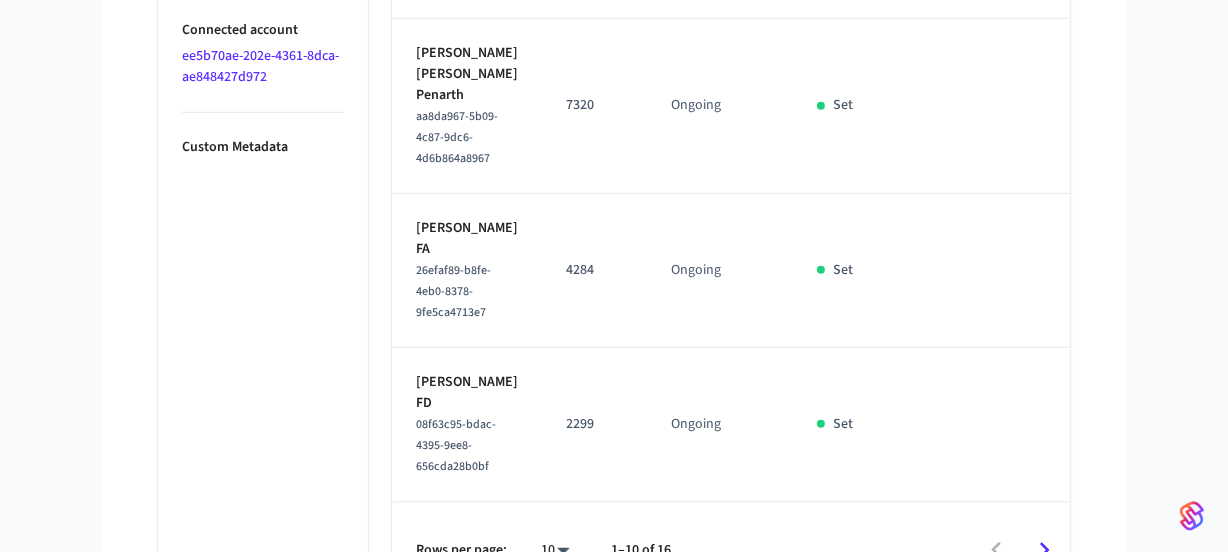 scroll, scrollTop: 1545, scrollLeft: 0, axis: vertical 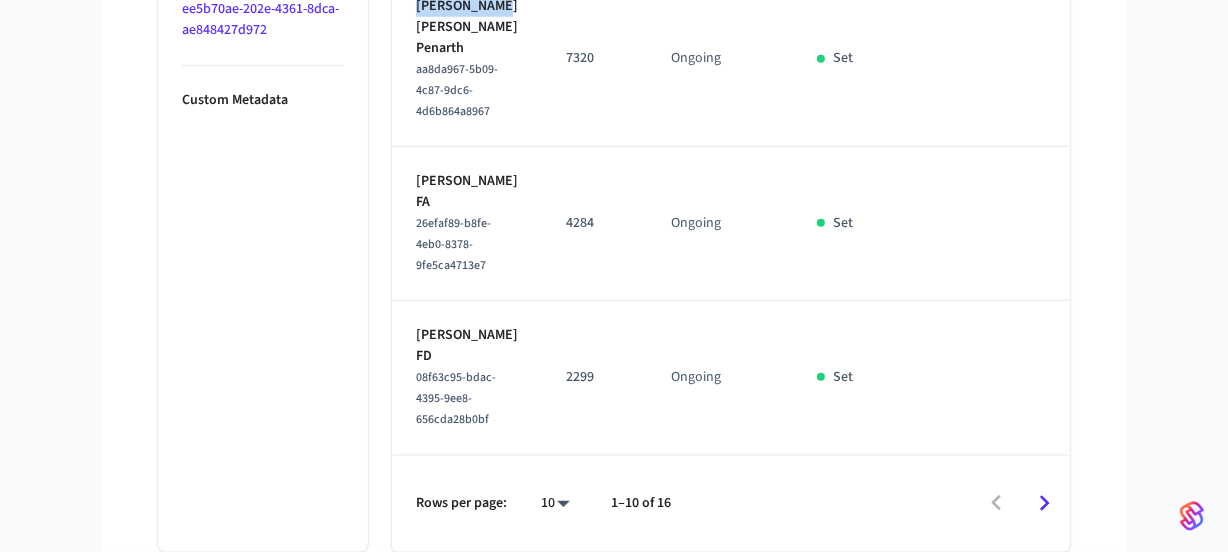 drag, startPoint x: 464, startPoint y: 123, endPoint x: 415, endPoint y: 112, distance: 50.219517 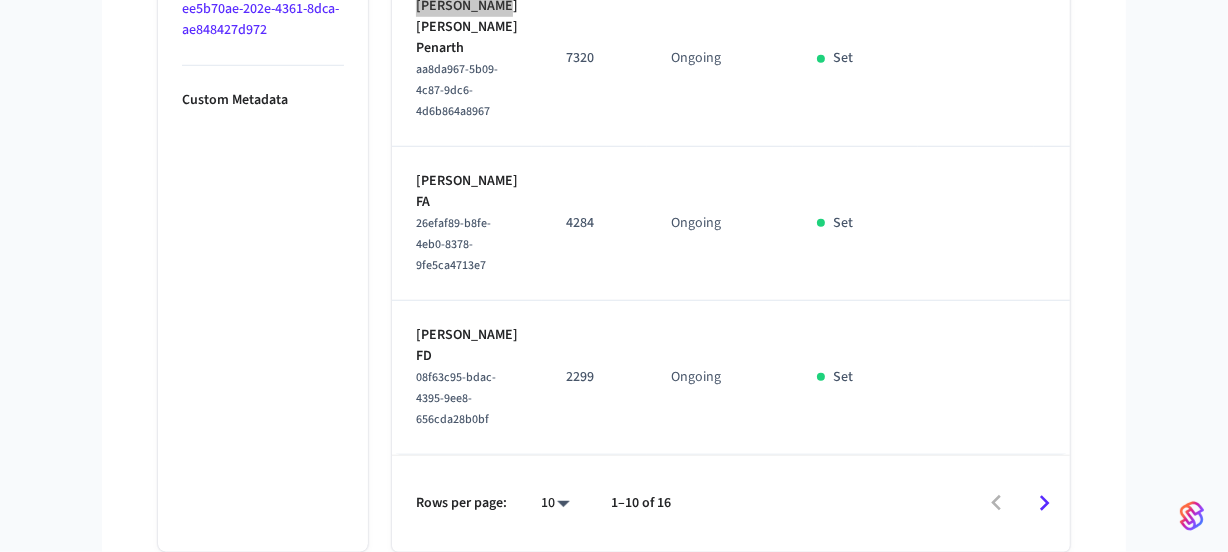 scroll, scrollTop: 1722, scrollLeft: 0, axis: vertical 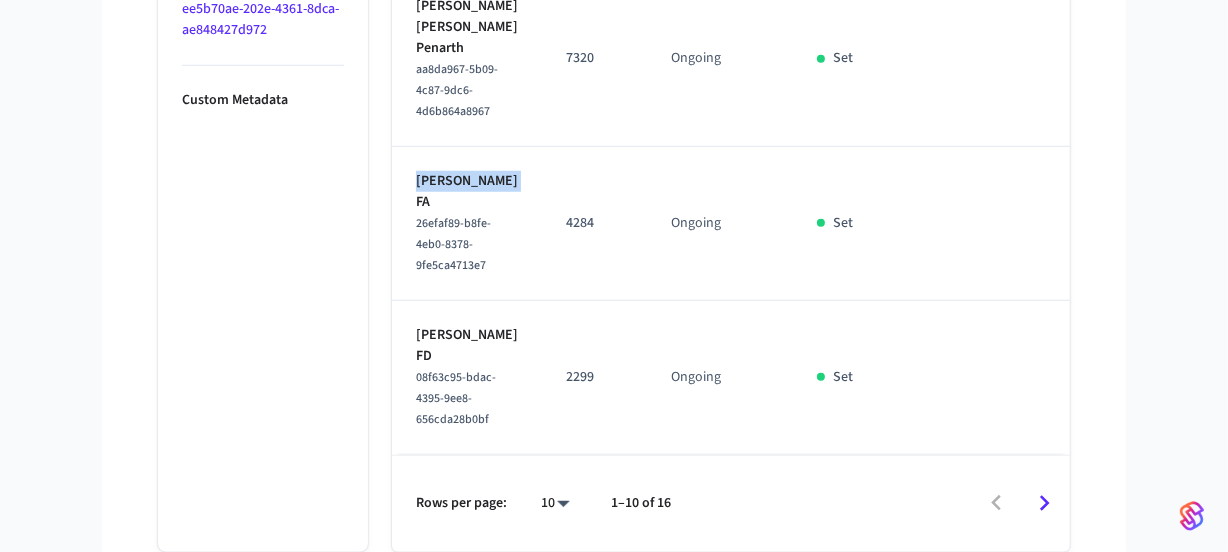 drag, startPoint x: 472, startPoint y: 162, endPoint x: 418, endPoint y: 155, distance: 54.451813 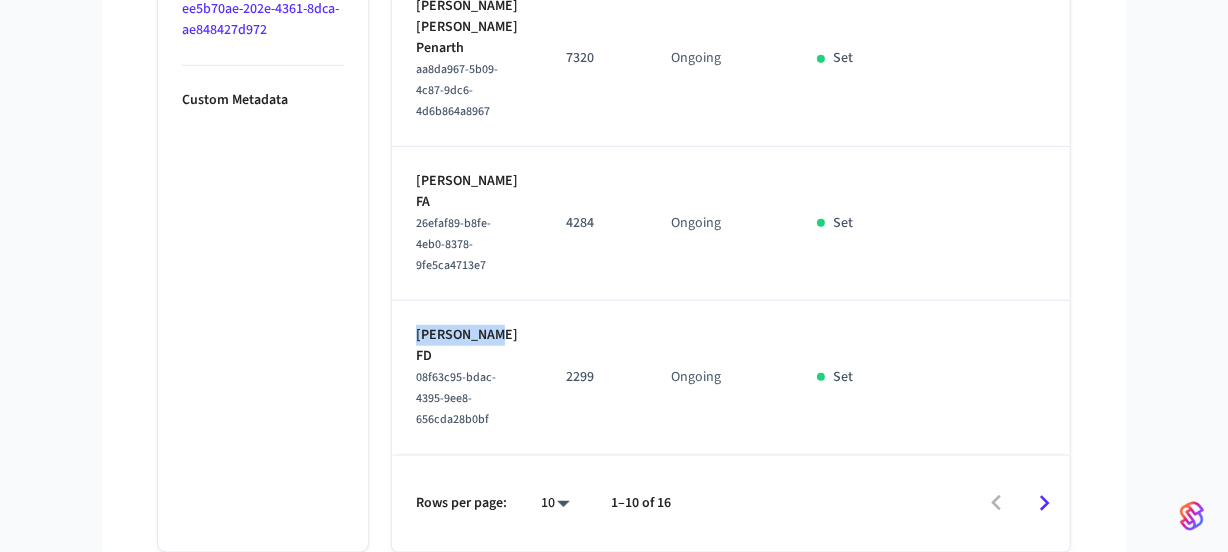 drag, startPoint x: 489, startPoint y: 293, endPoint x: 415, endPoint y: 297, distance: 74.10803 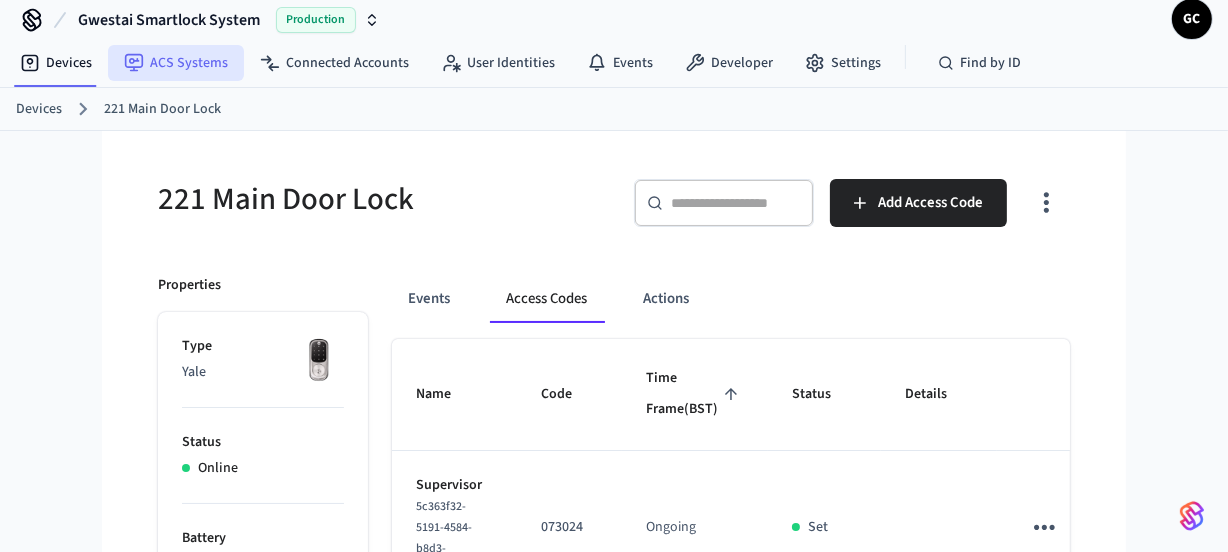 scroll, scrollTop: 0, scrollLeft: 0, axis: both 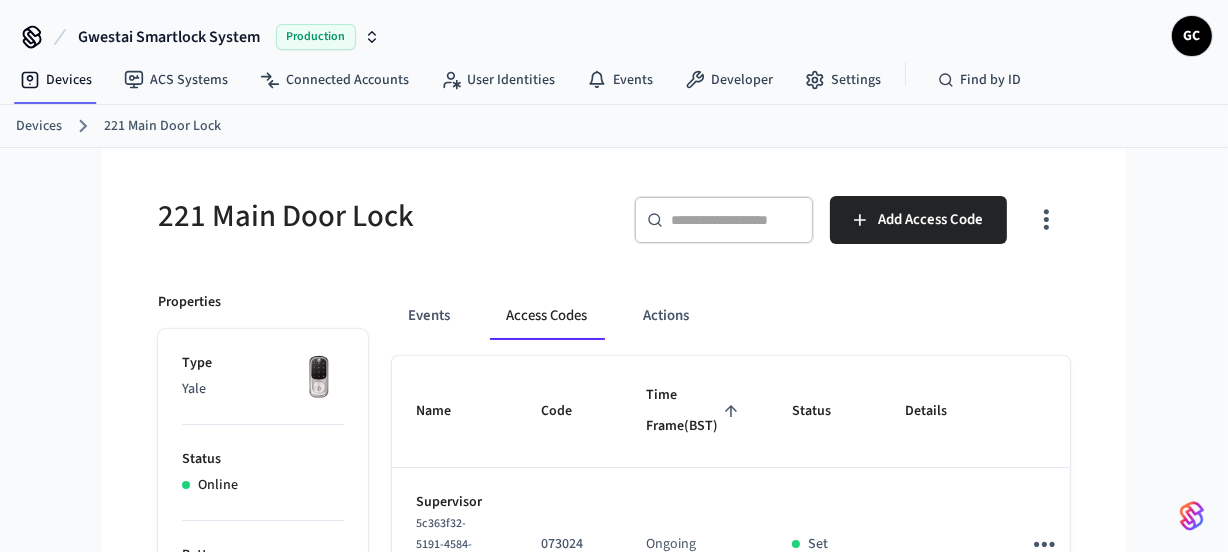 click on "Devices" at bounding box center [39, 126] 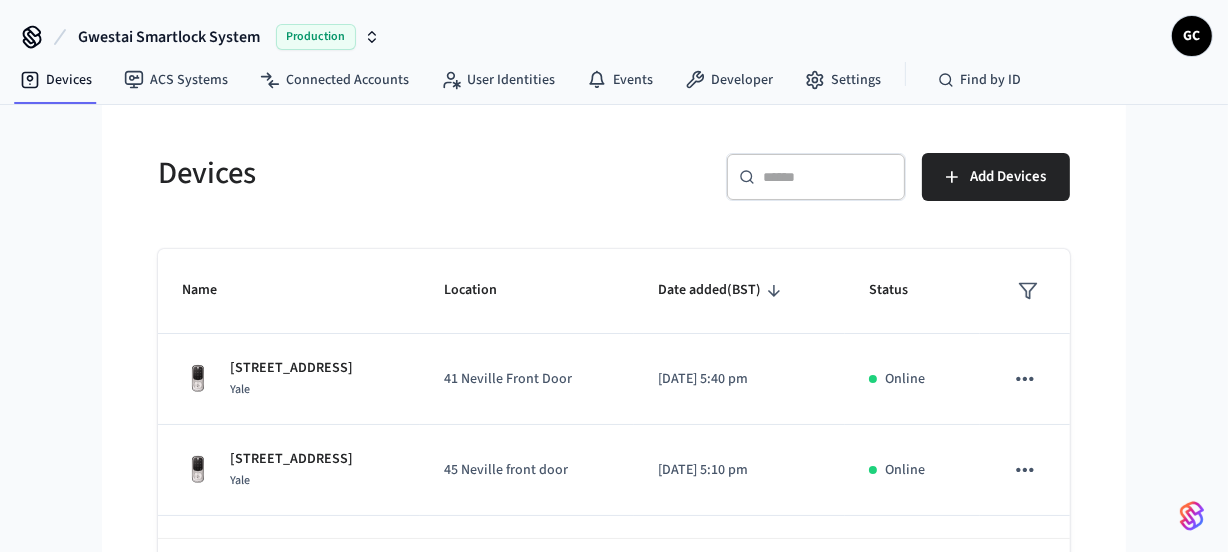 click on "​ ​ Add Devices" at bounding box center [836, 173] 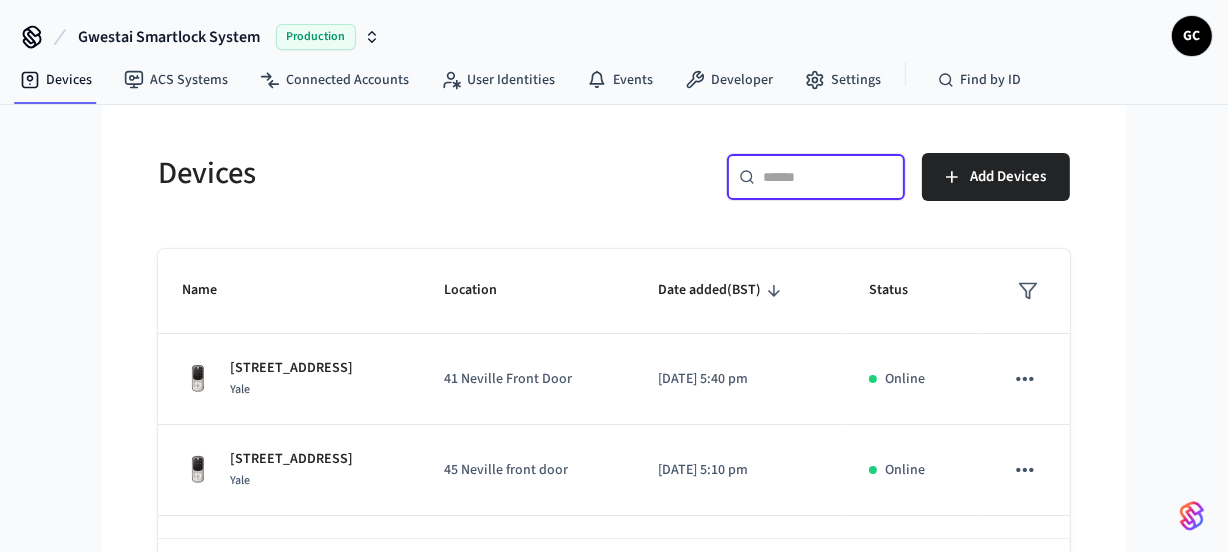 click at bounding box center [828, 177] 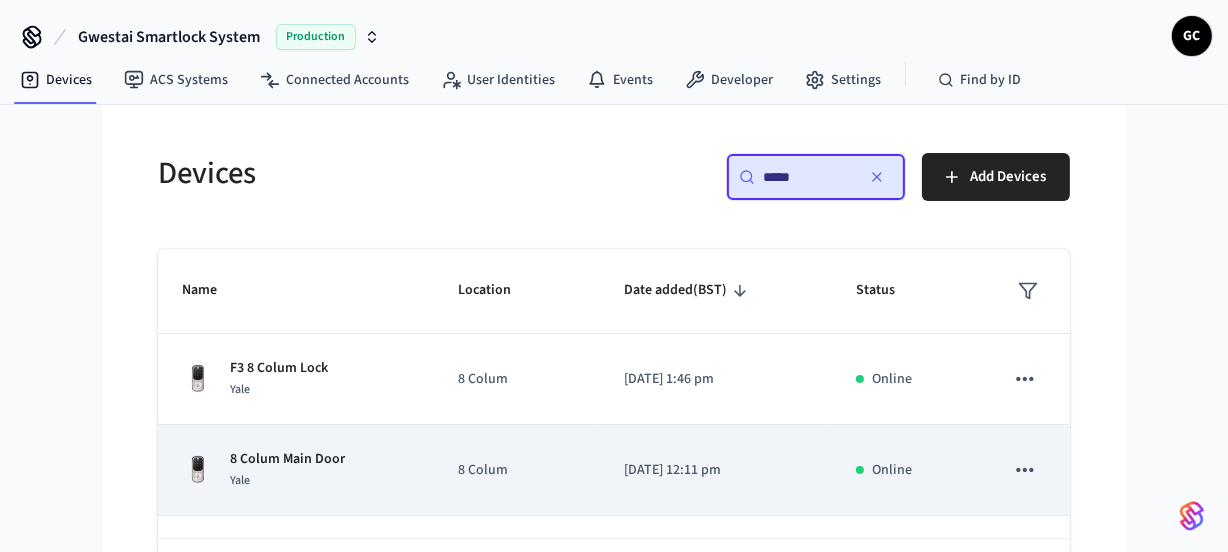 type on "*****" 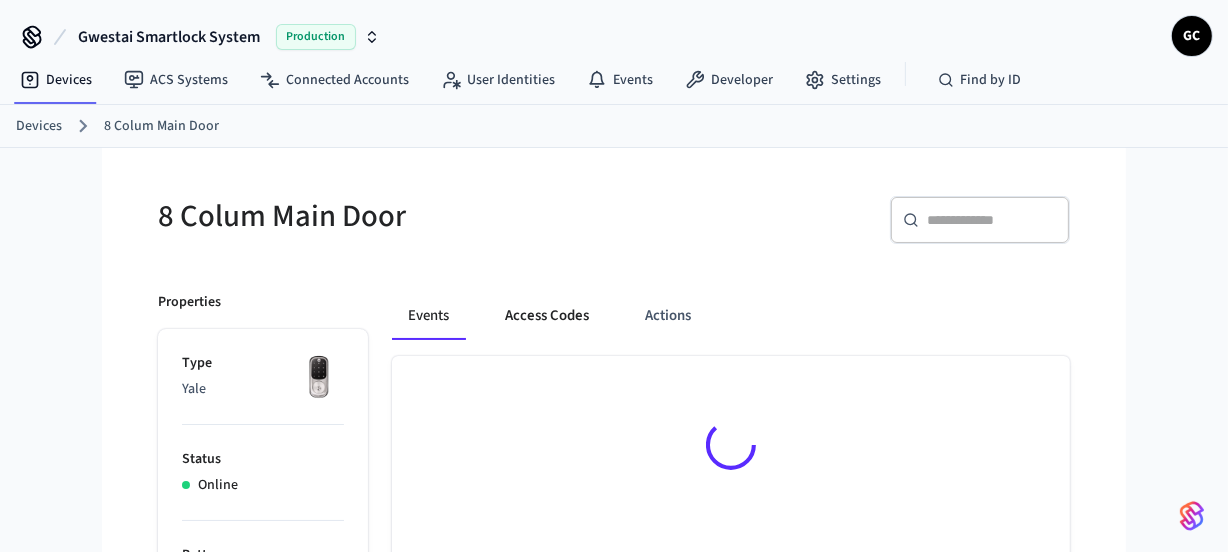 click on "Access Codes" at bounding box center [547, 316] 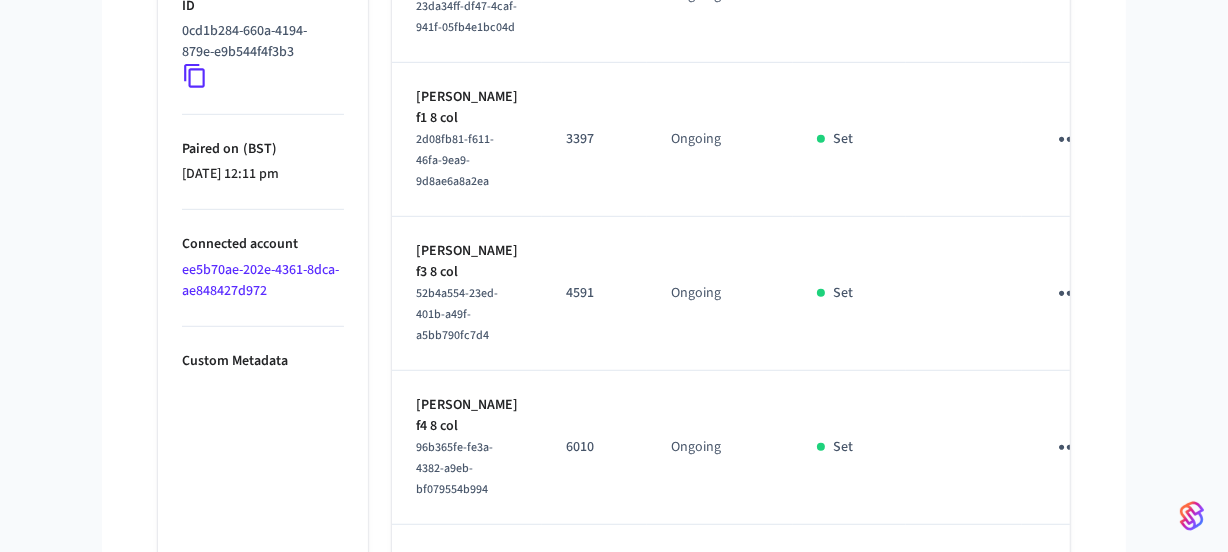 scroll, scrollTop: 1090, scrollLeft: 0, axis: vertical 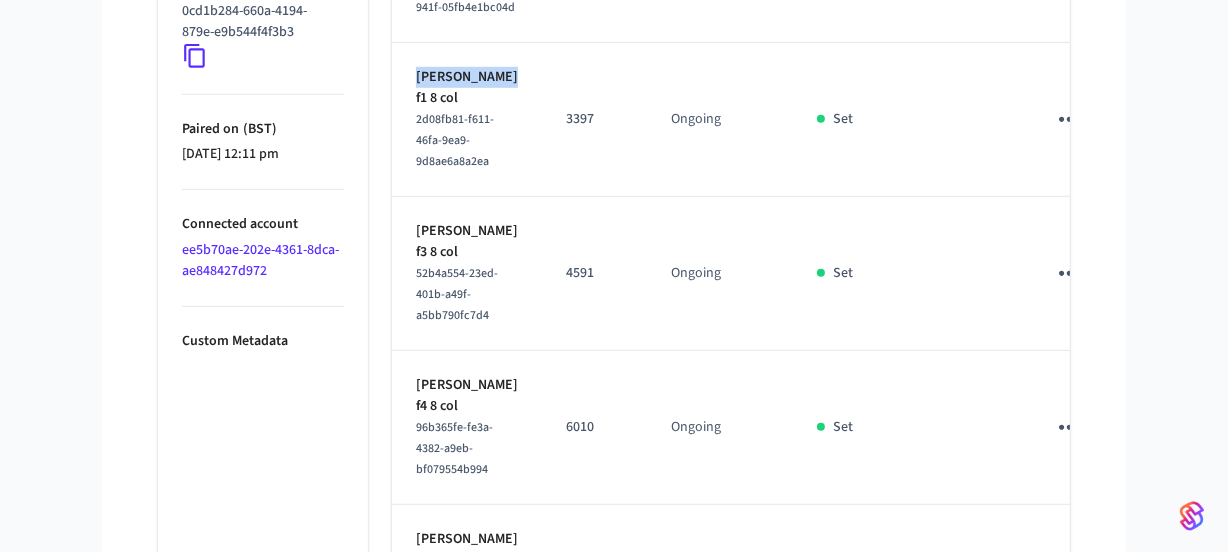 drag, startPoint x: 453, startPoint y: 249, endPoint x: 410, endPoint y: 225, distance: 49.24429 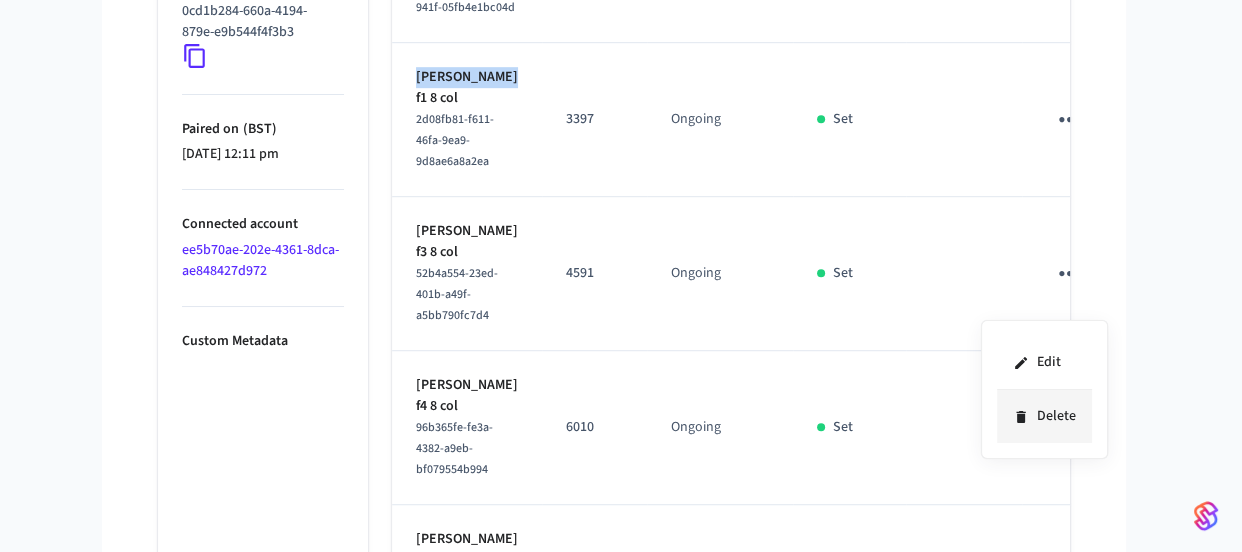 click on "Delete" at bounding box center [1044, 416] 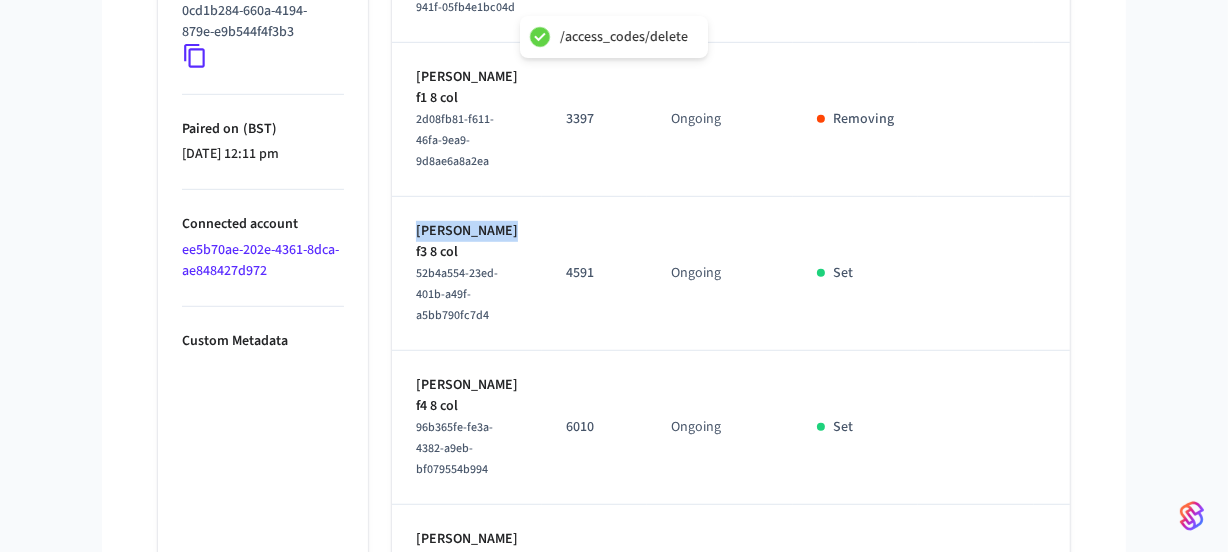 drag, startPoint x: 449, startPoint y: 449, endPoint x: 409, endPoint y: 426, distance: 46.141087 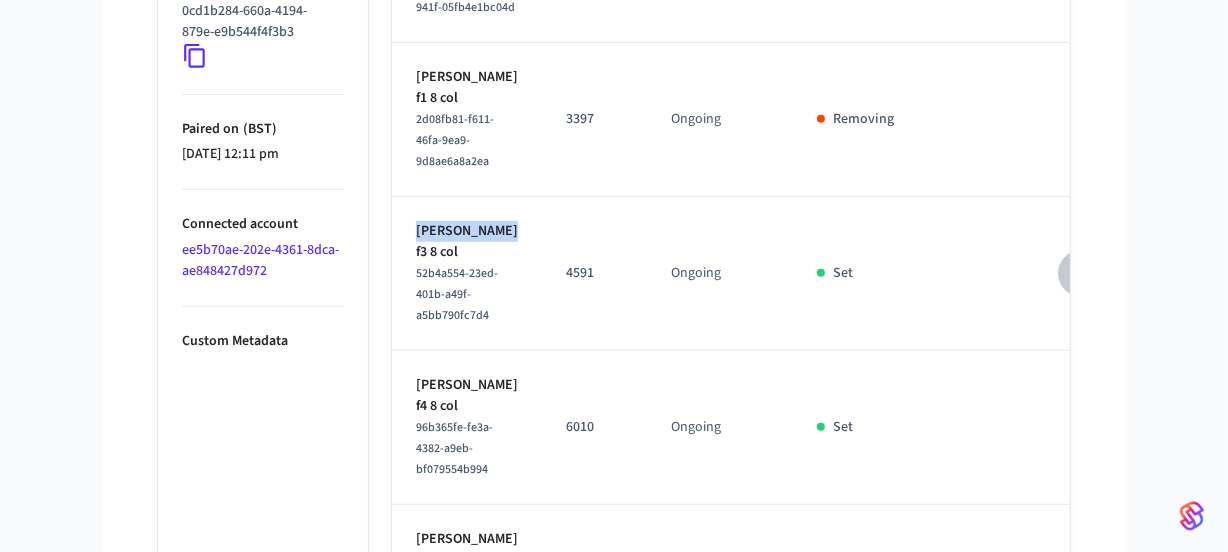 click 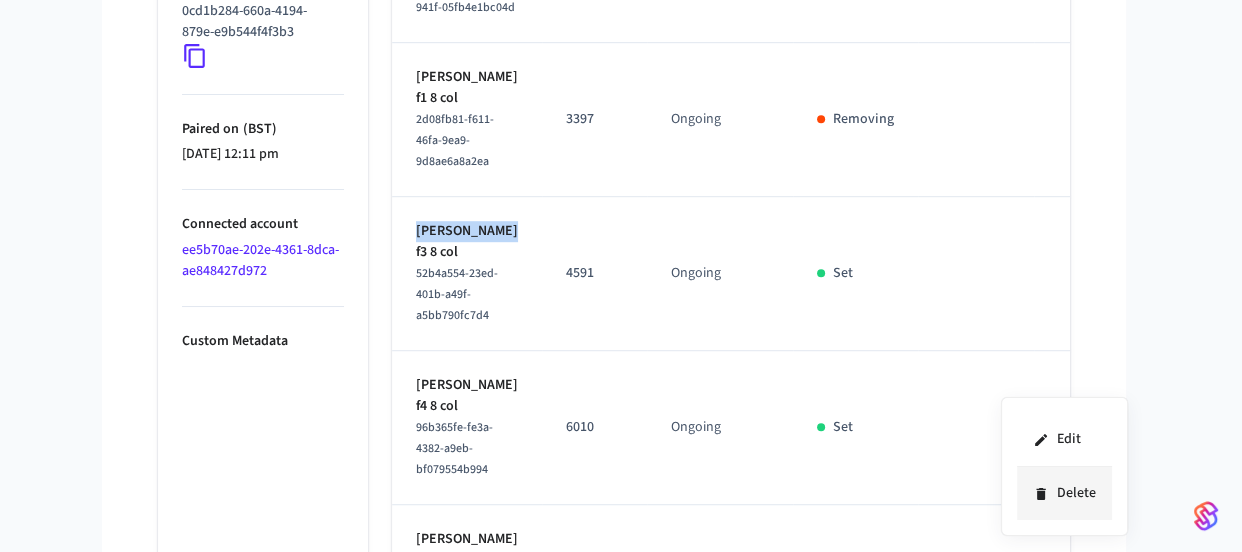 click on "Delete" at bounding box center (1064, 493) 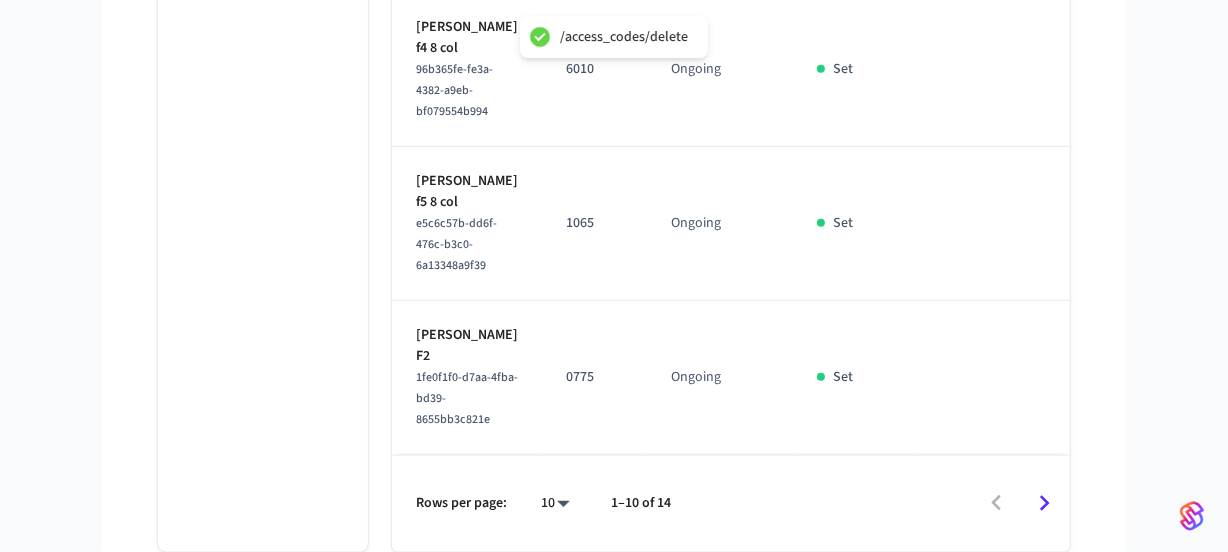 scroll, scrollTop: 1545, scrollLeft: 0, axis: vertical 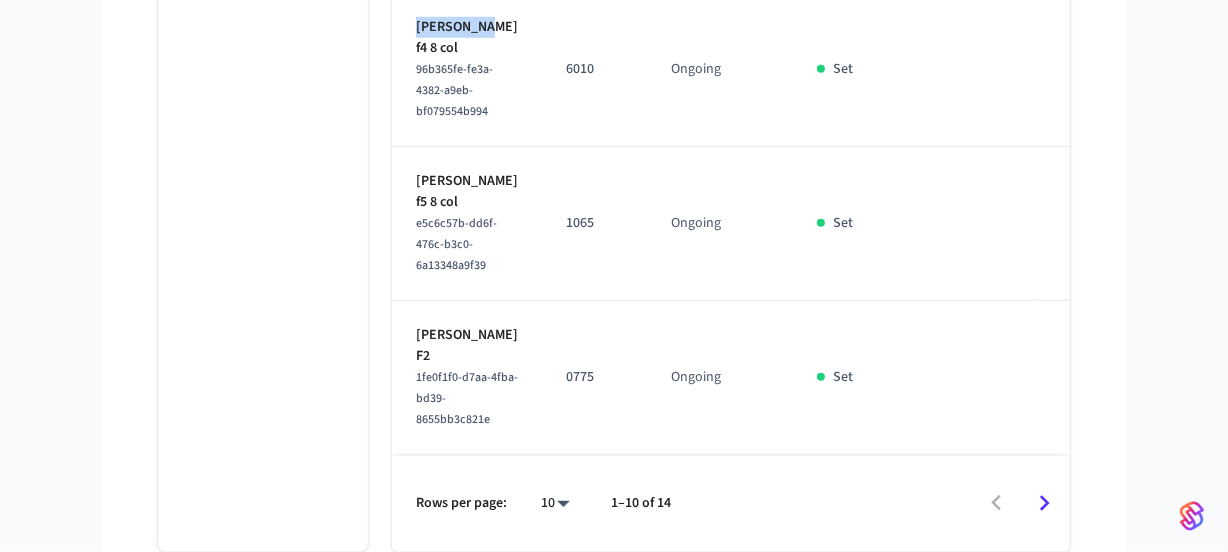 drag, startPoint x: 489, startPoint y: 174, endPoint x: 410, endPoint y: 164, distance: 79.630394 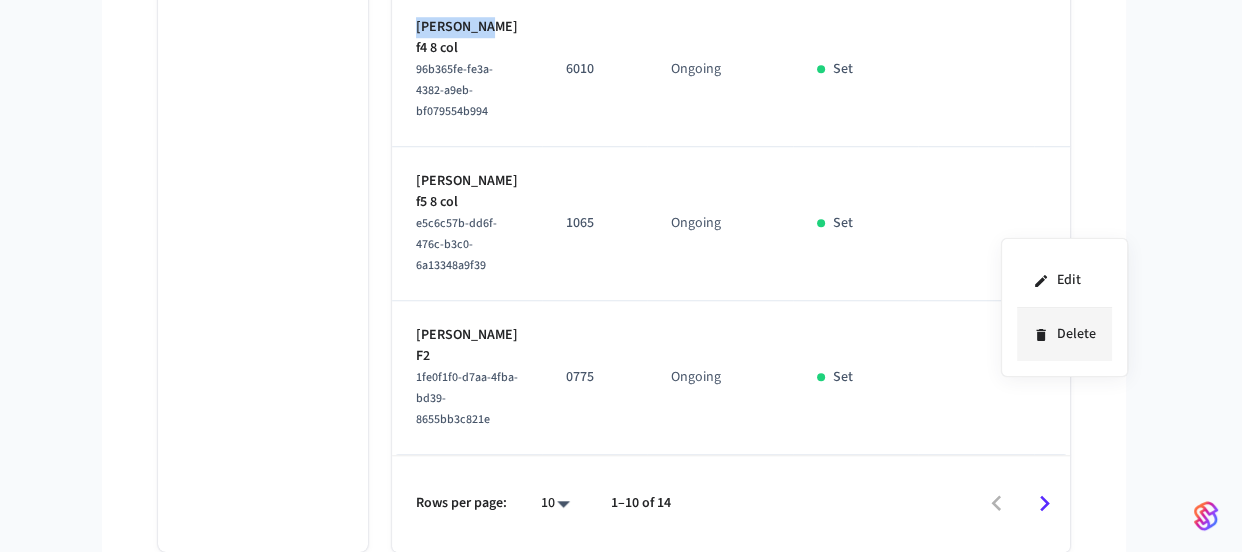 click on "Delete" at bounding box center [1064, 334] 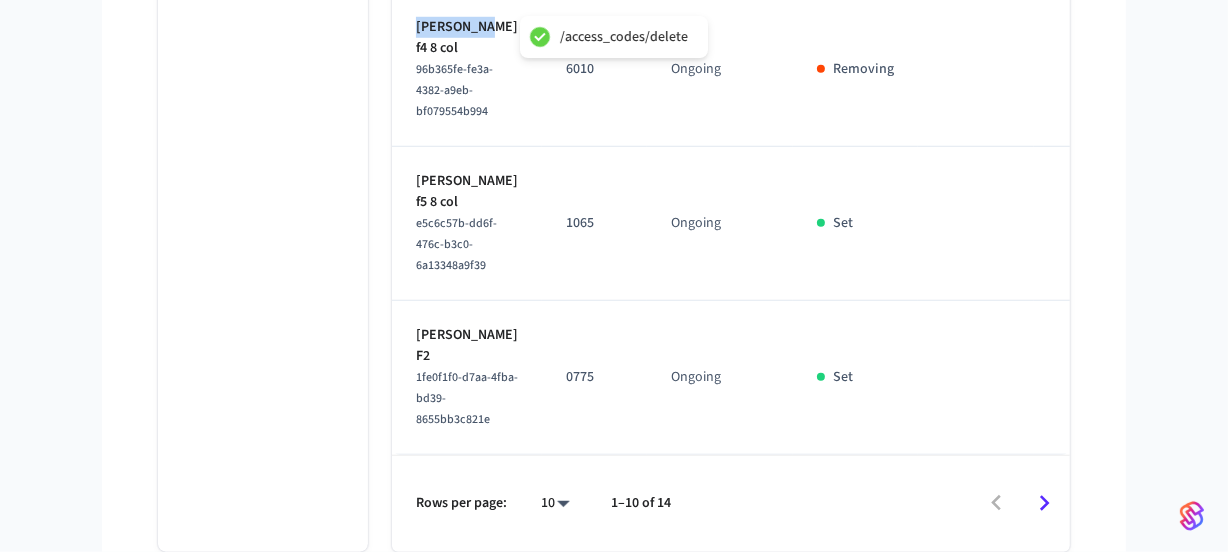 scroll, scrollTop: 1727, scrollLeft: 0, axis: vertical 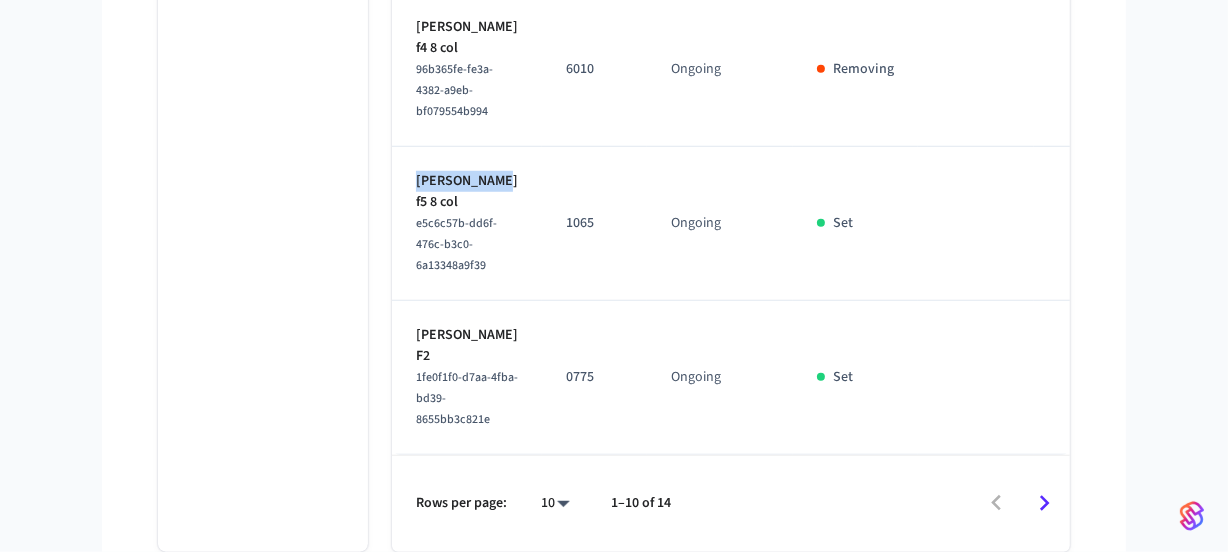 drag, startPoint x: 445, startPoint y: 183, endPoint x: 402, endPoint y: 169, distance: 45.221676 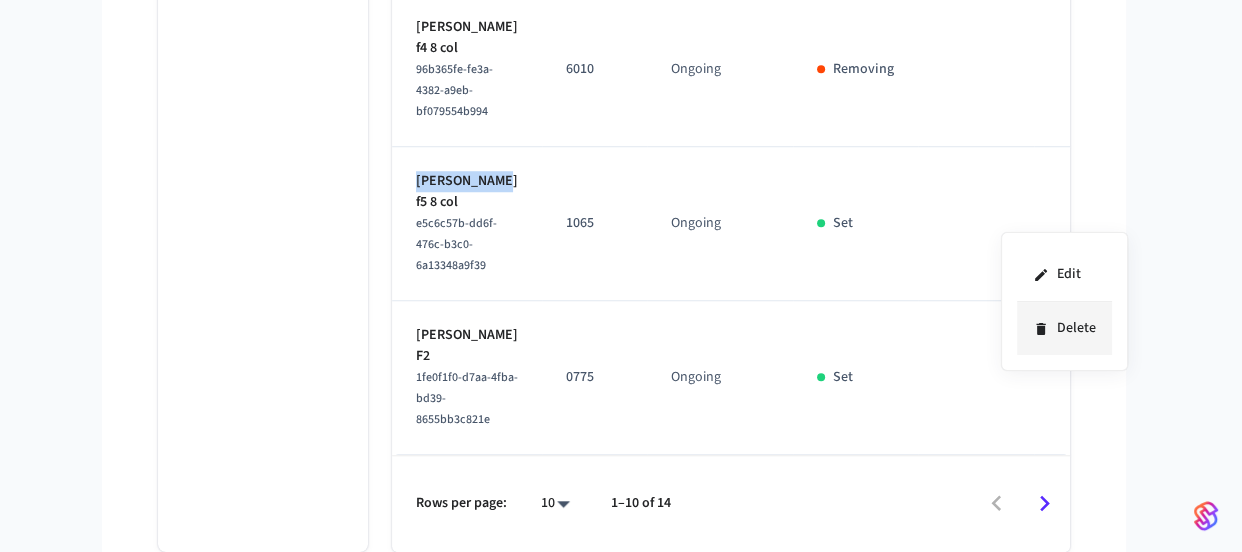 click on "Delete" at bounding box center (1064, 328) 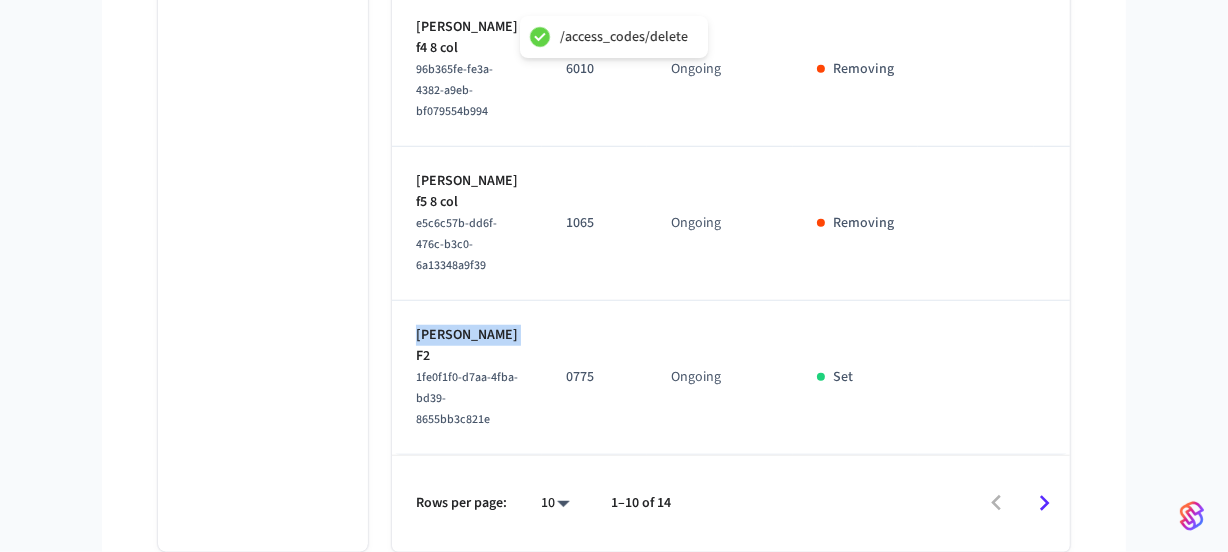 drag, startPoint x: 456, startPoint y: 358, endPoint x: 415, endPoint y: 341, distance: 44.38468 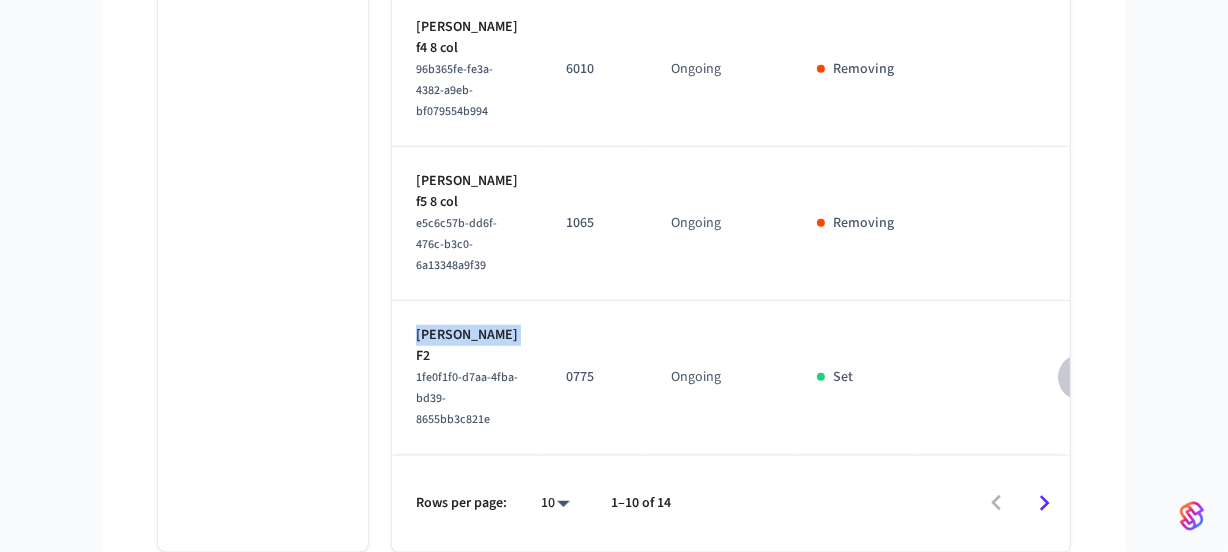 click 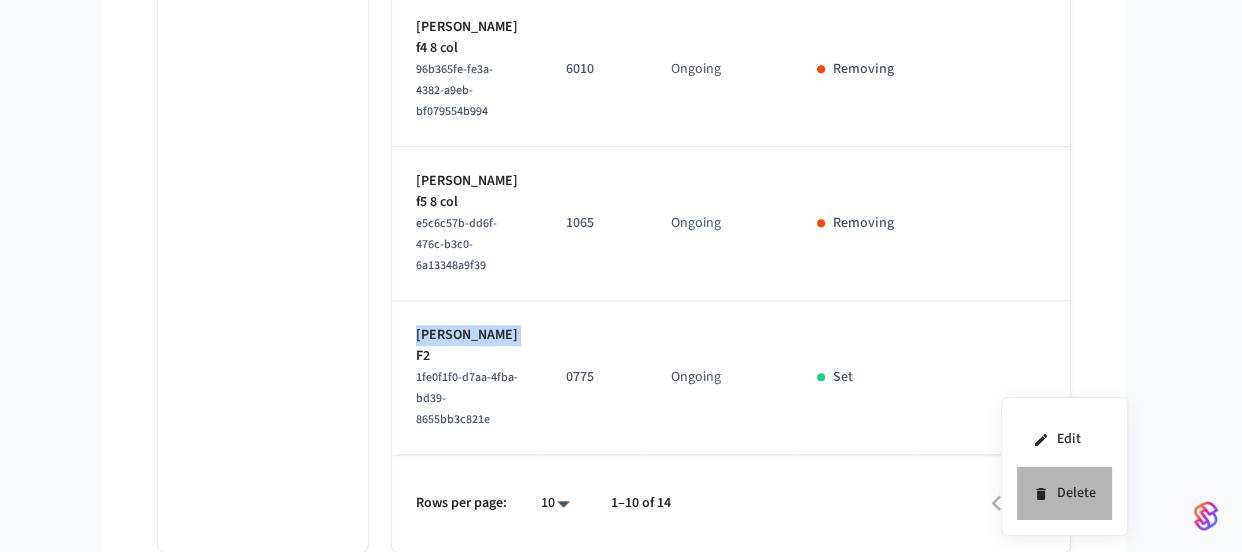 click on "Delete" at bounding box center [1064, 493] 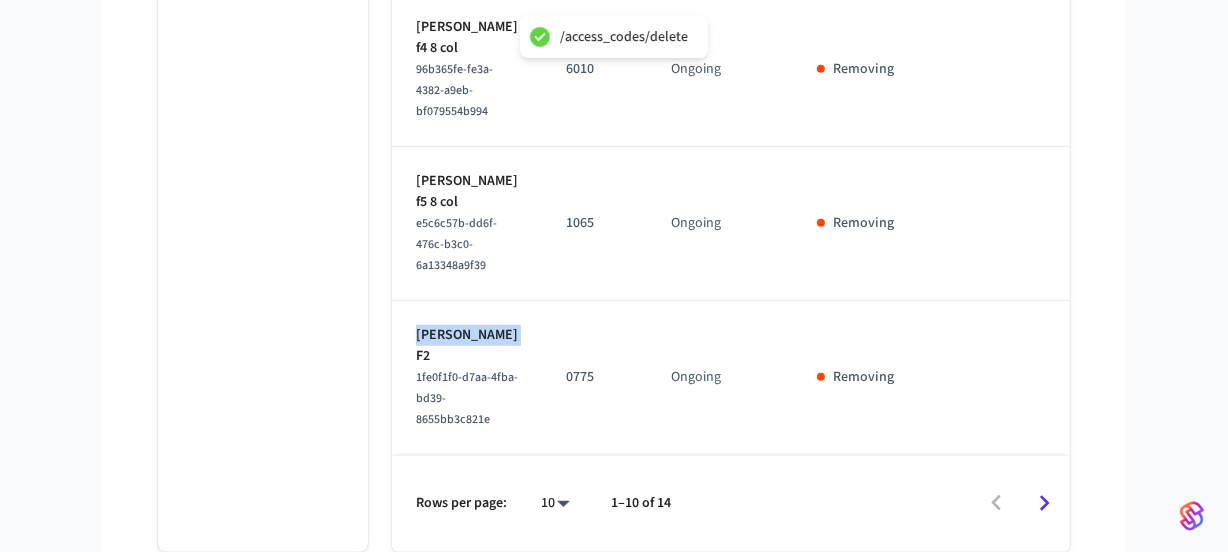 scroll, scrollTop: 1785, scrollLeft: 0, axis: vertical 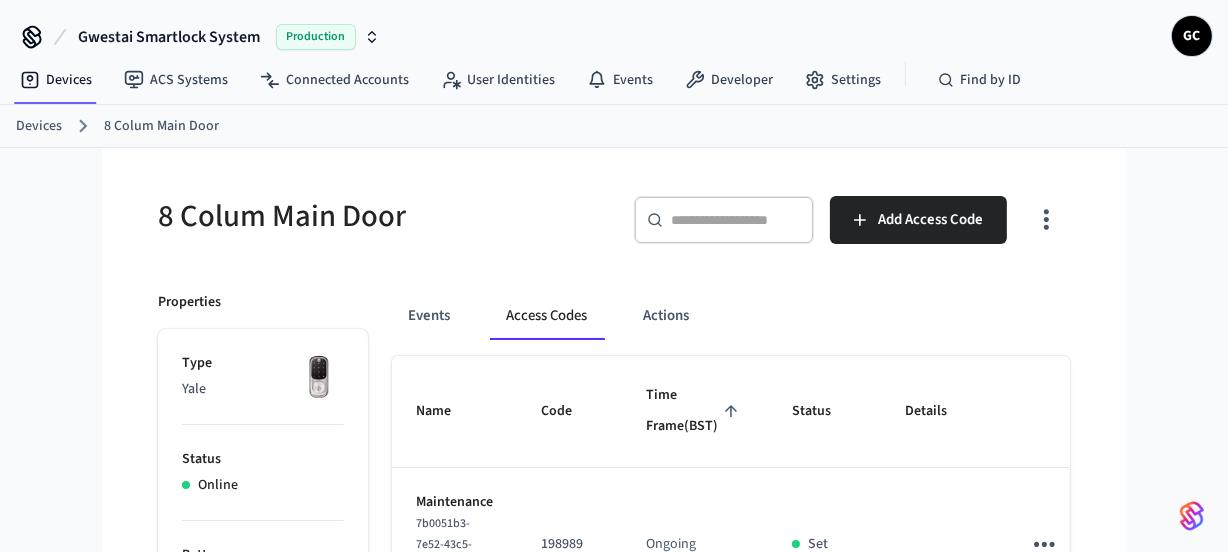click on "Devices" at bounding box center (39, 126) 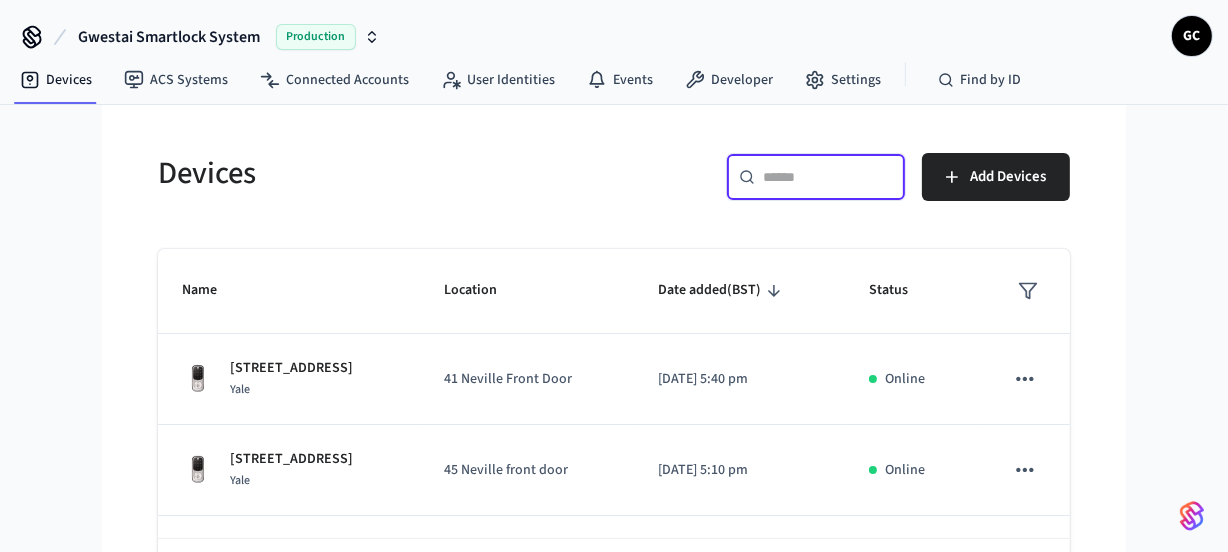 click at bounding box center (828, 177) 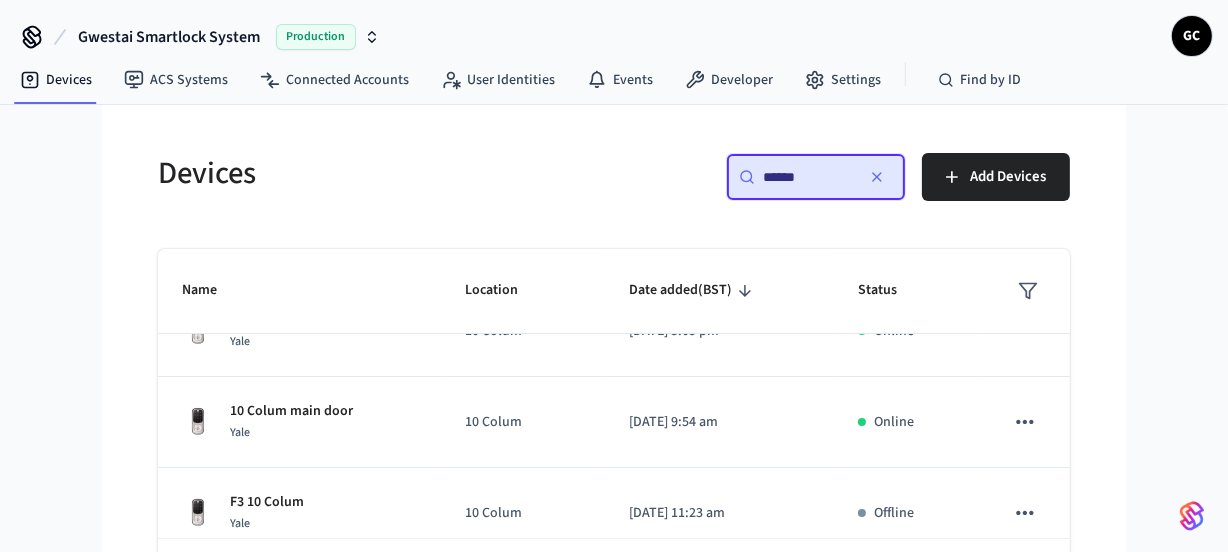 scroll, scrollTop: 250, scrollLeft: 0, axis: vertical 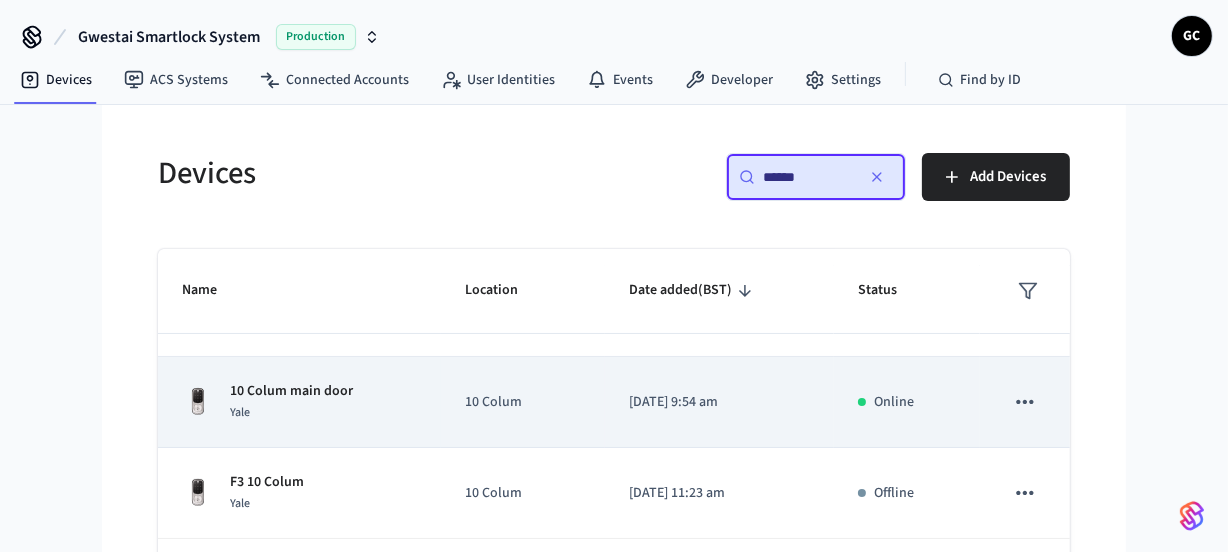 type on "******" 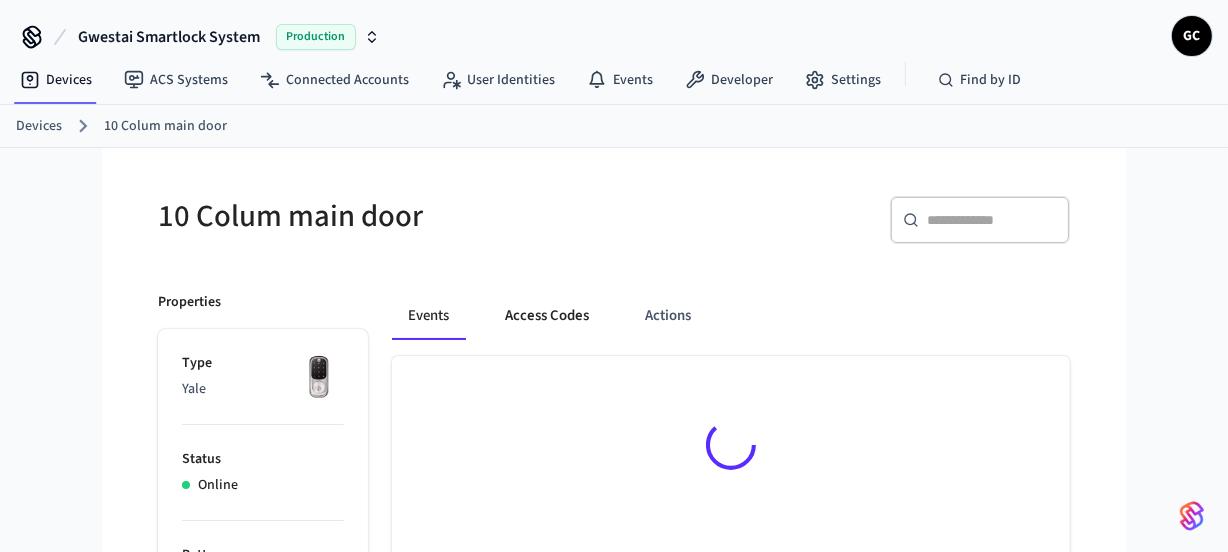 click on "Access Codes" at bounding box center [547, 316] 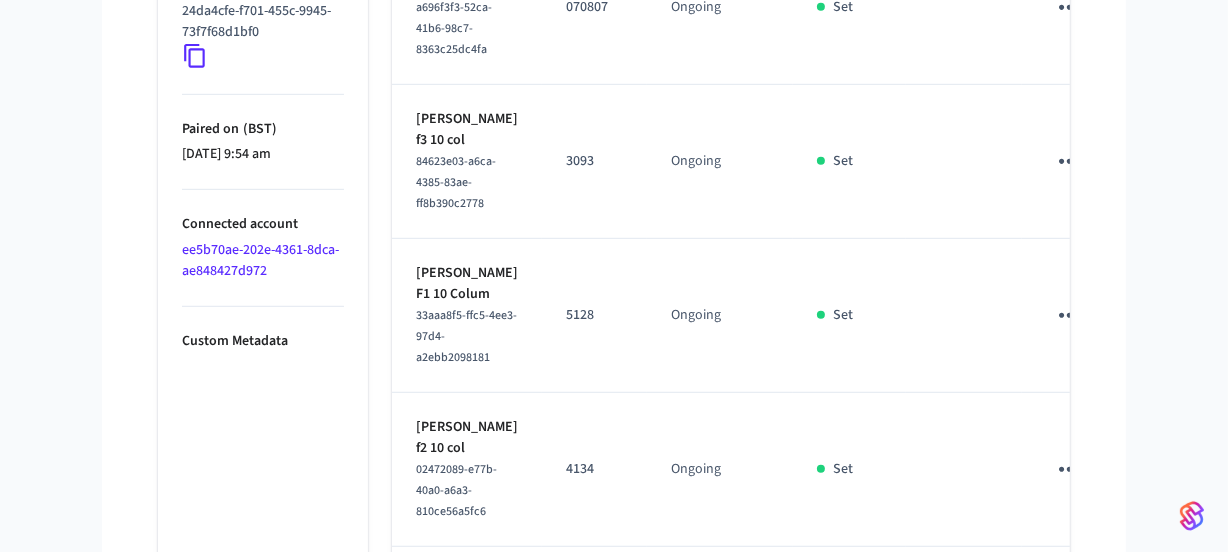 scroll, scrollTop: 1272, scrollLeft: 0, axis: vertical 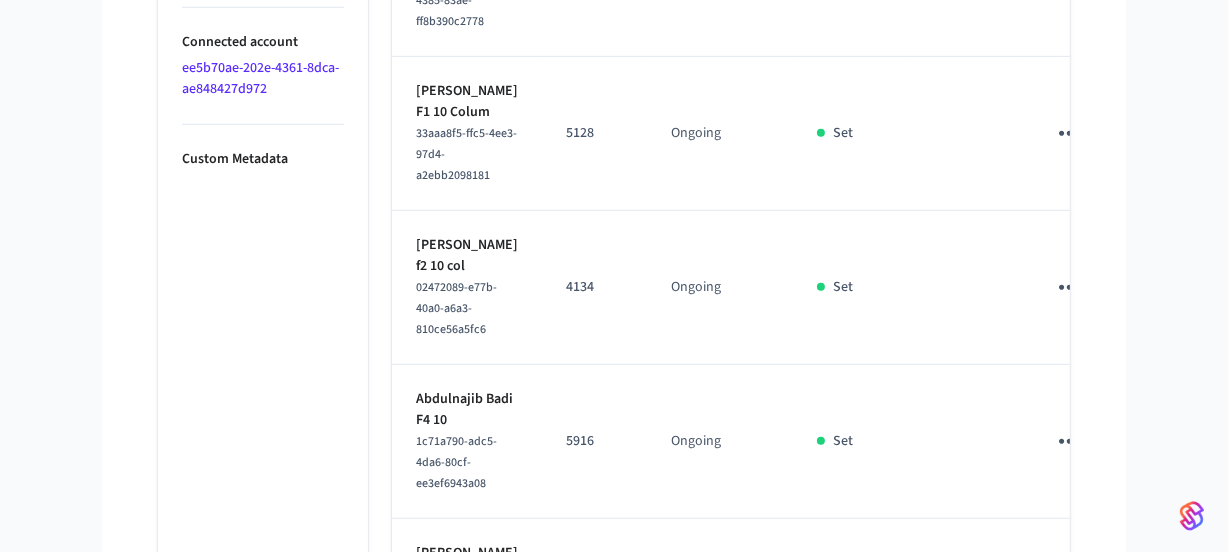 drag, startPoint x: 486, startPoint y: 132, endPoint x: 411, endPoint y: 133, distance: 75.00667 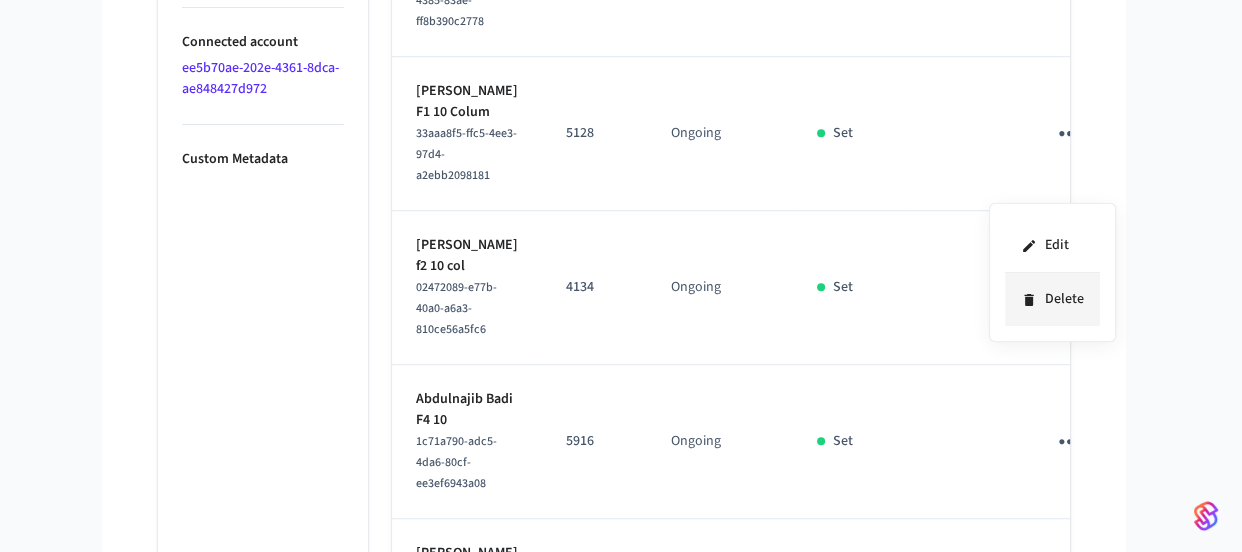 click on "Delete" at bounding box center [1052, 299] 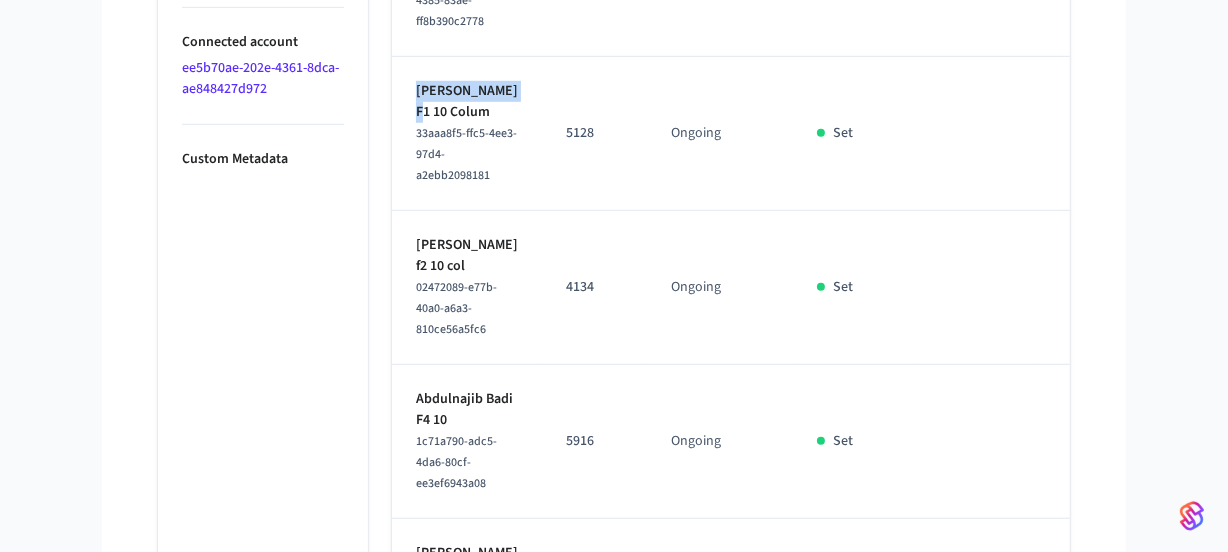 drag, startPoint x: 464, startPoint y: 329, endPoint x: 420, endPoint y: 315, distance: 46.173584 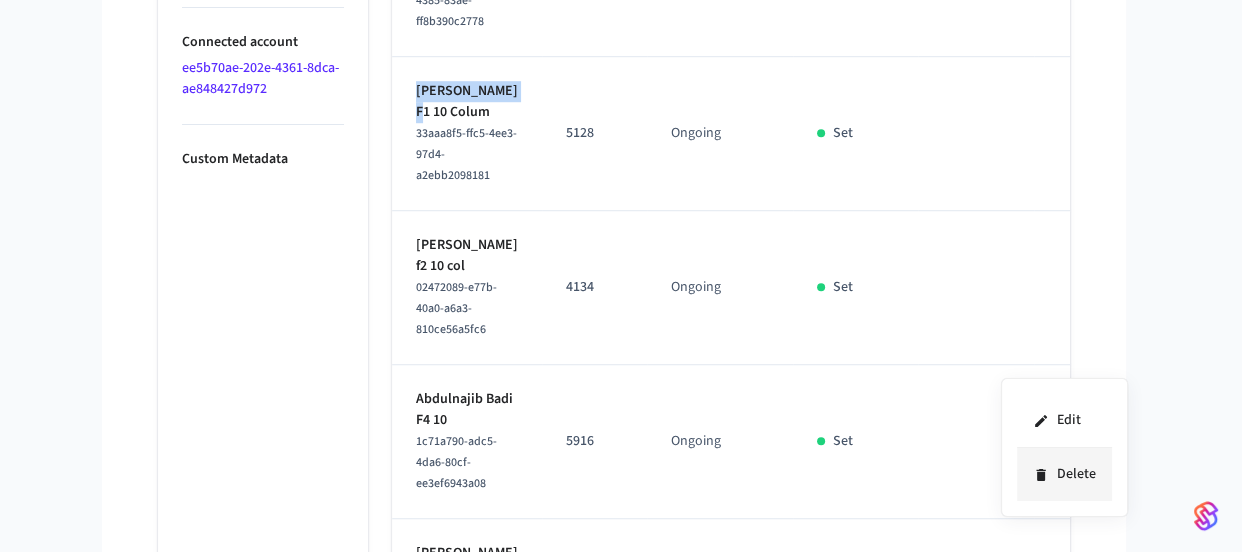 click on "Delete" at bounding box center [1064, 474] 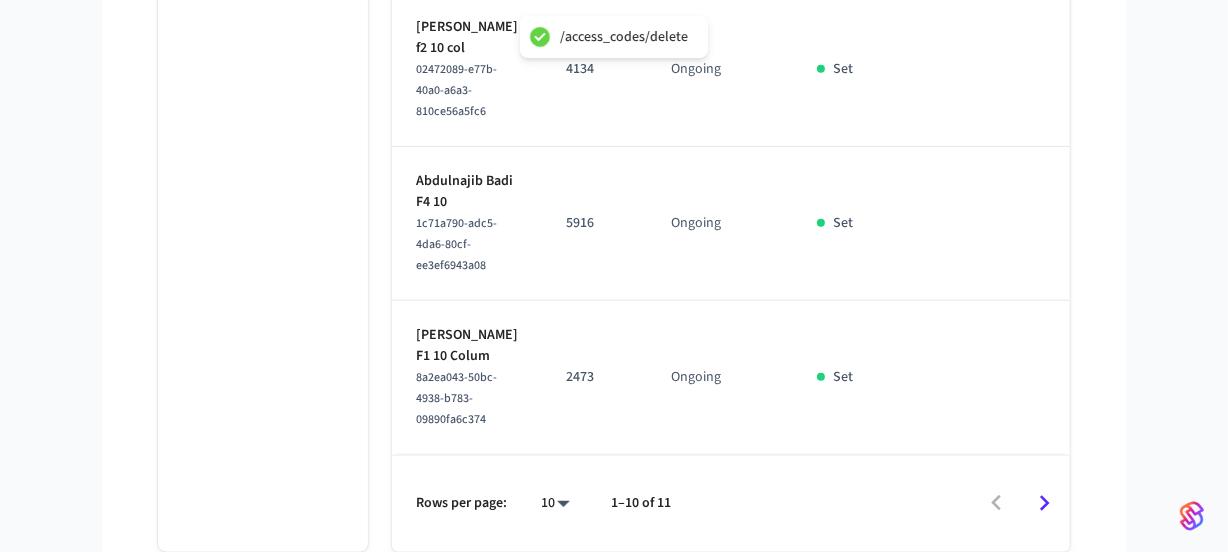 scroll, scrollTop: 1545, scrollLeft: 0, axis: vertical 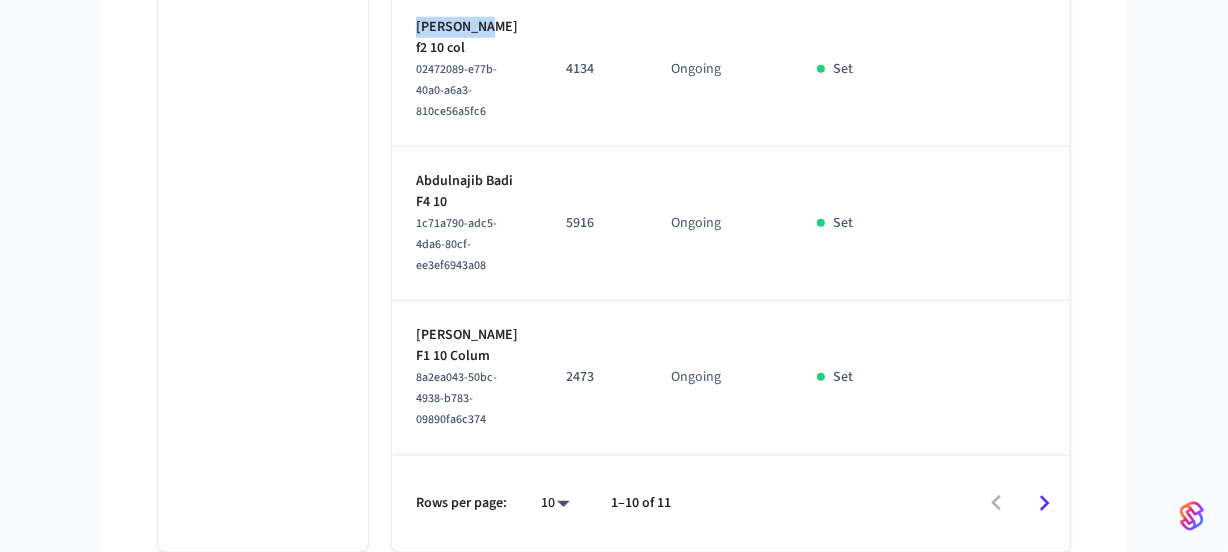 drag, startPoint x: 479, startPoint y: 210, endPoint x: 412, endPoint y: 212, distance: 67.02985 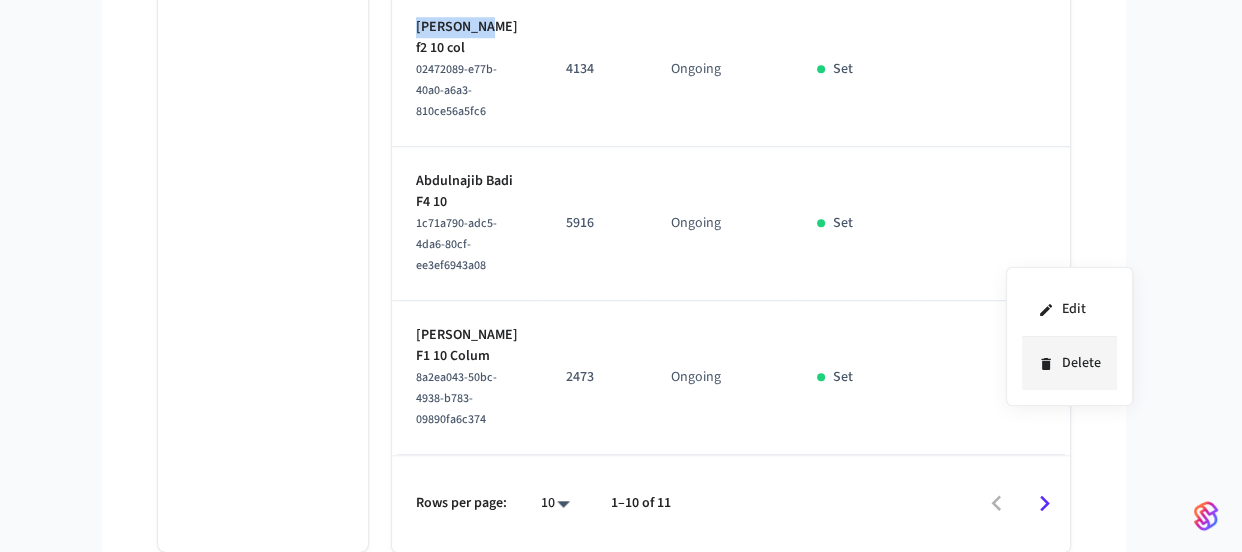 click on "Delete" at bounding box center (1069, 363) 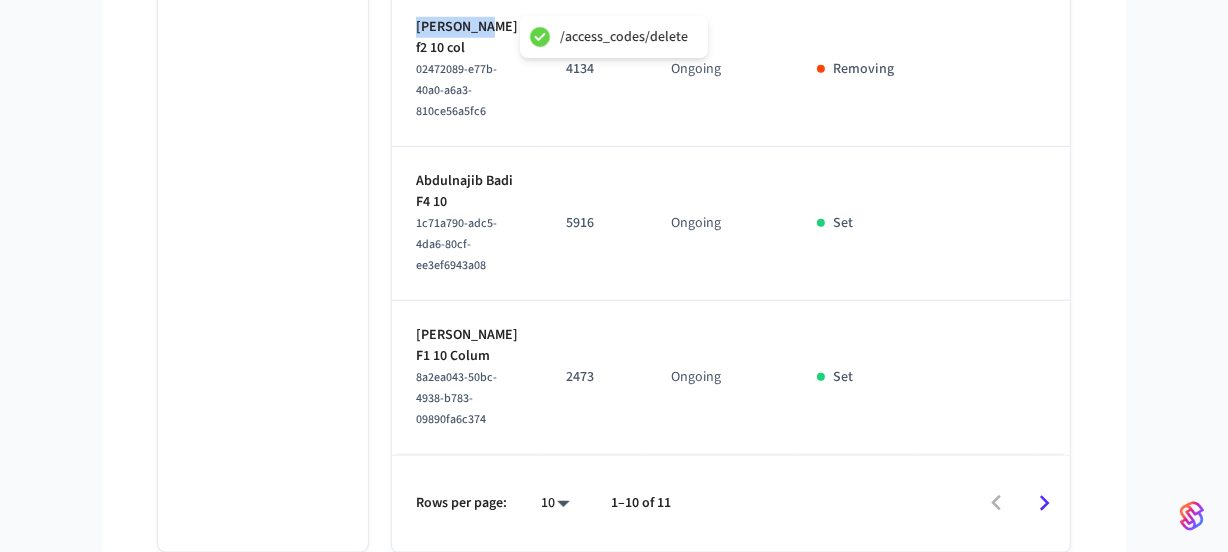 scroll, scrollTop: 1818, scrollLeft: 0, axis: vertical 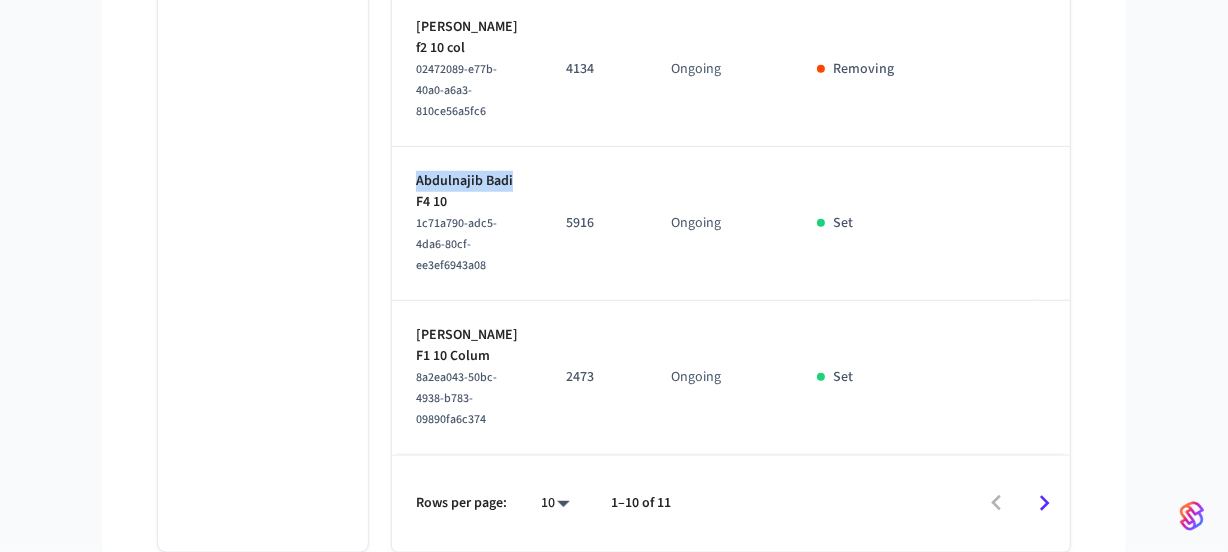 drag, startPoint x: 442, startPoint y: 134, endPoint x: 393, endPoint y: 121, distance: 50.695168 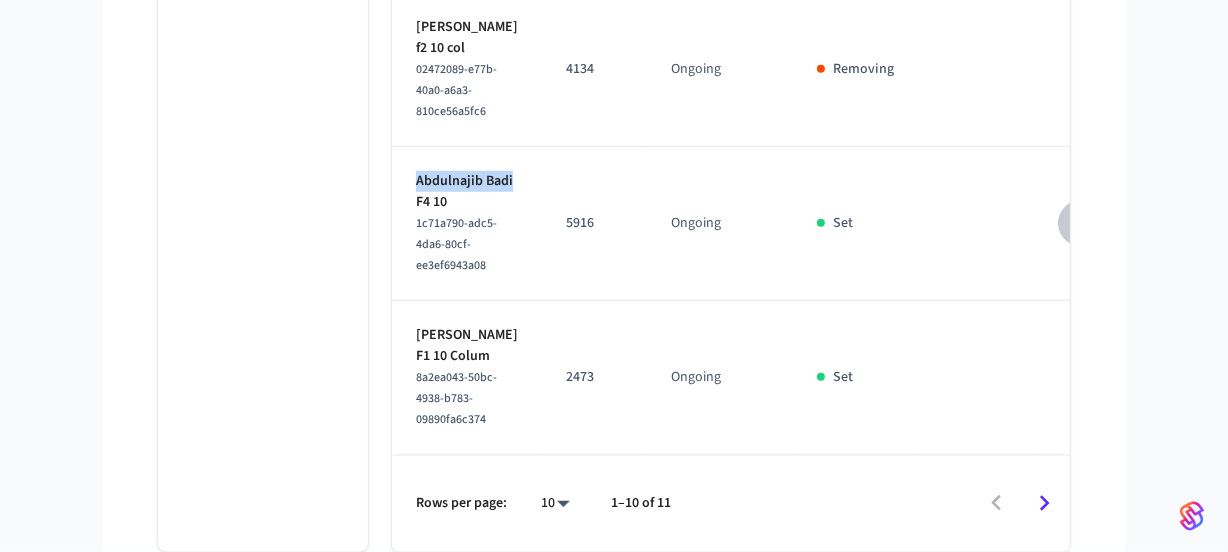 click 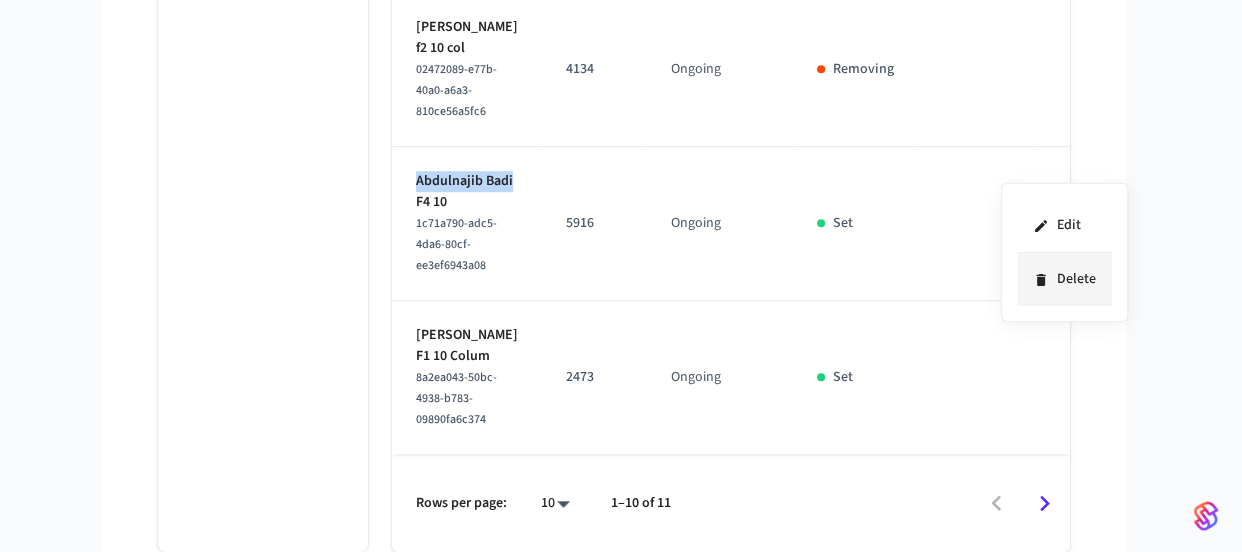 click 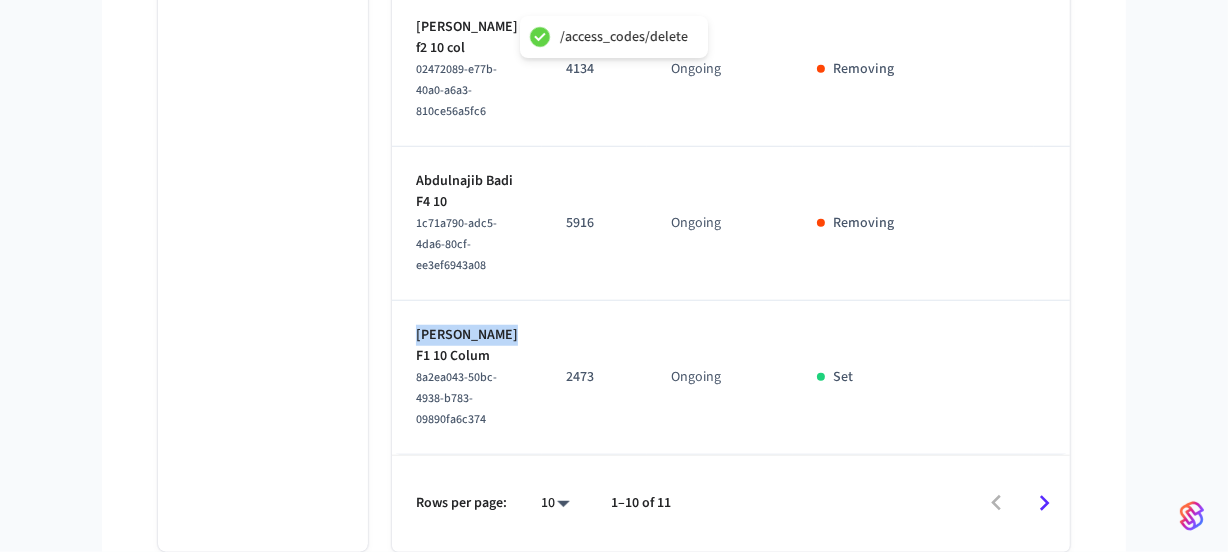 drag, startPoint x: 463, startPoint y: 312, endPoint x: 410, endPoint y: 291, distance: 57.00877 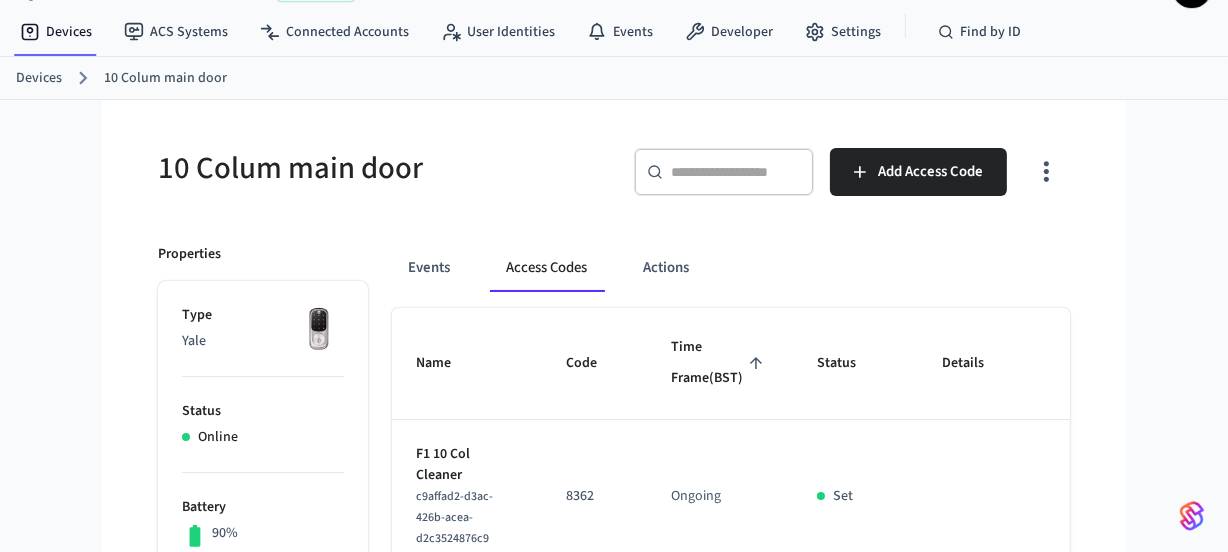 scroll, scrollTop: 0, scrollLeft: 0, axis: both 